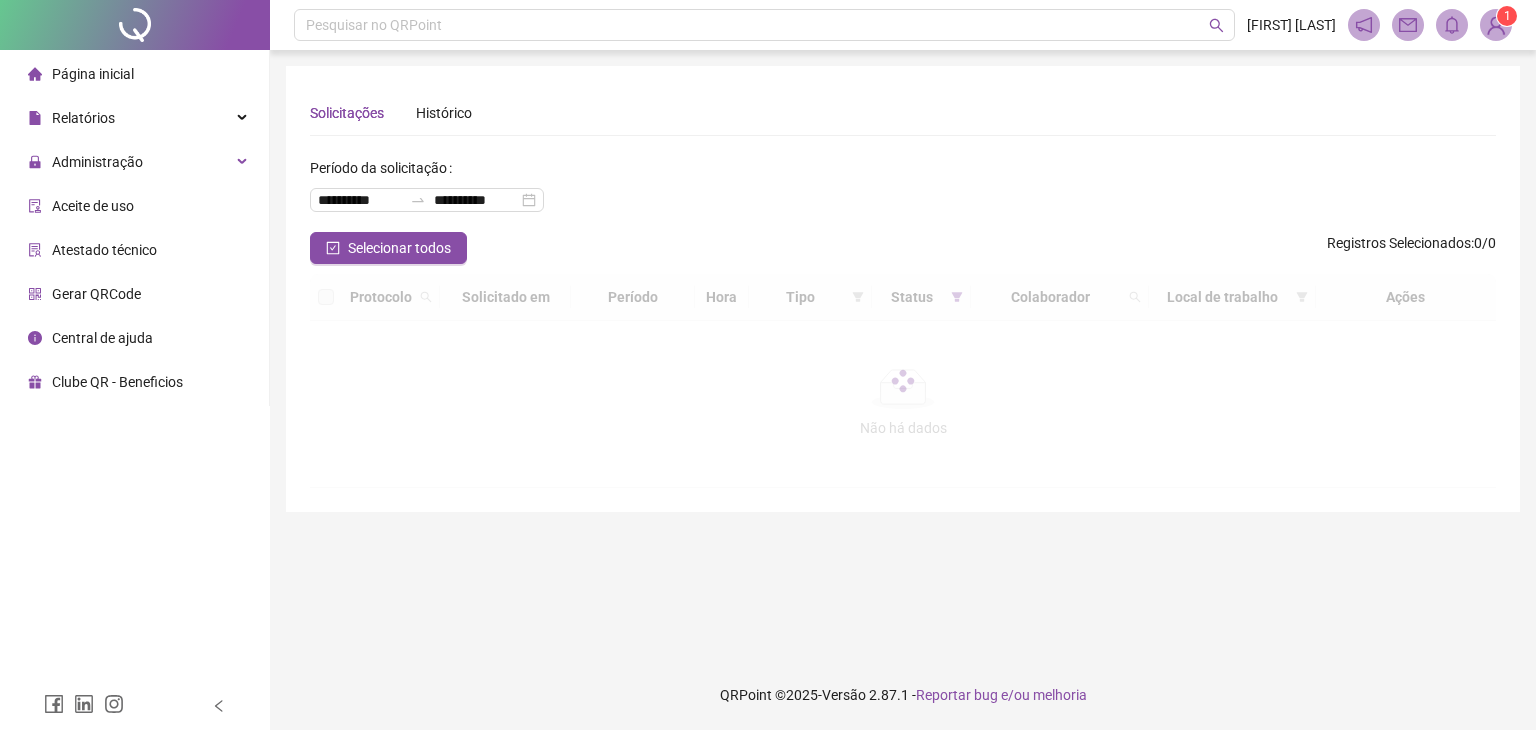 scroll, scrollTop: 0, scrollLeft: 0, axis: both 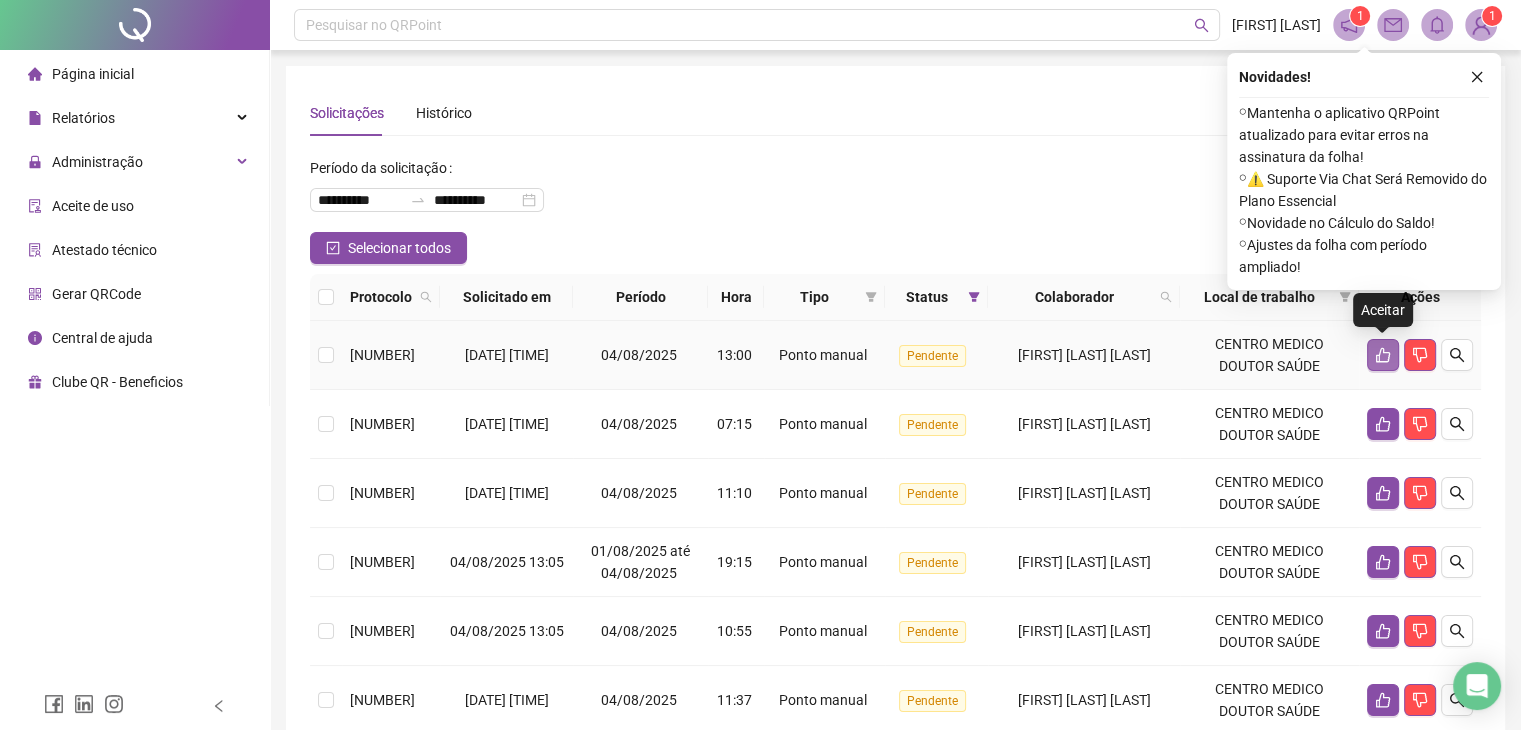 click 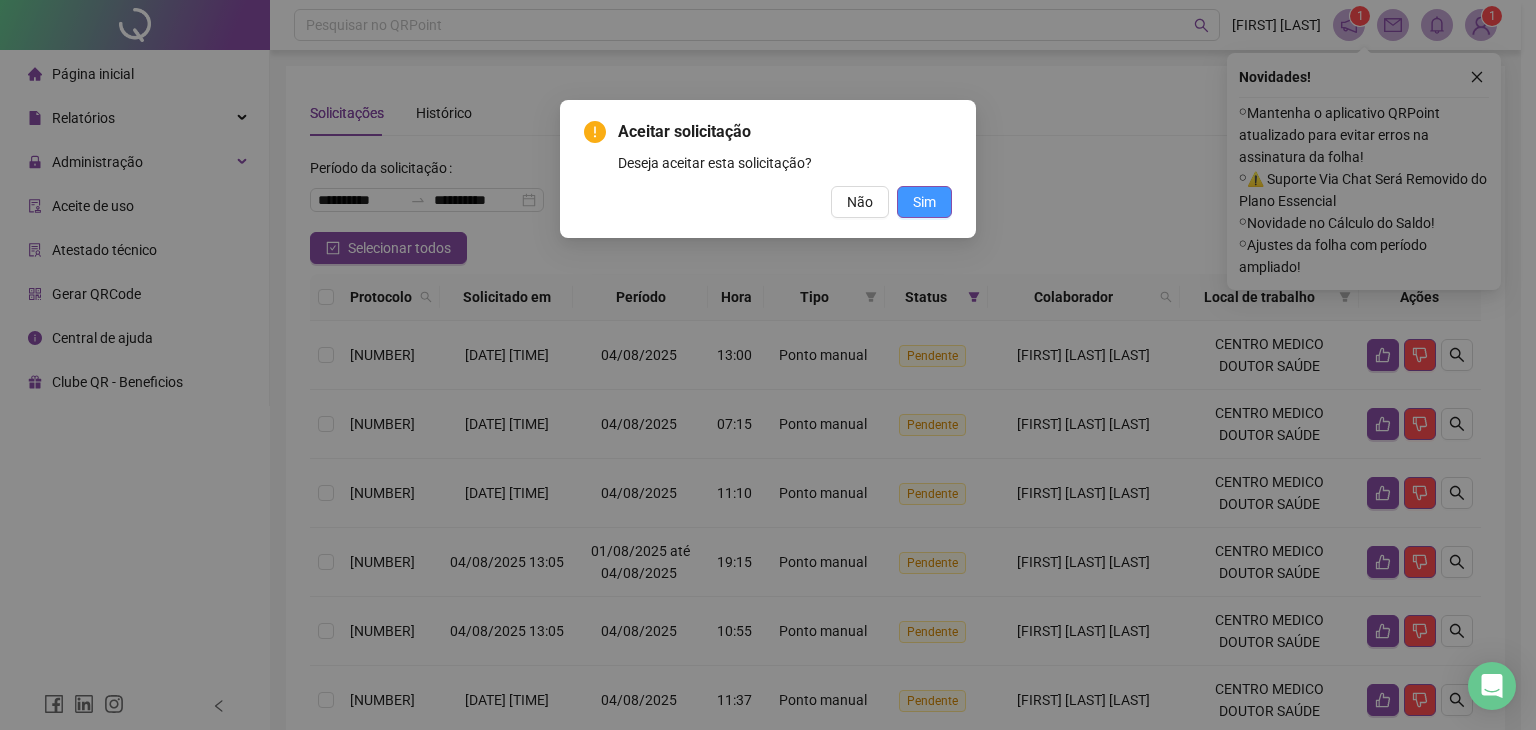 click on "Sim" at bounding box center [924, 202] 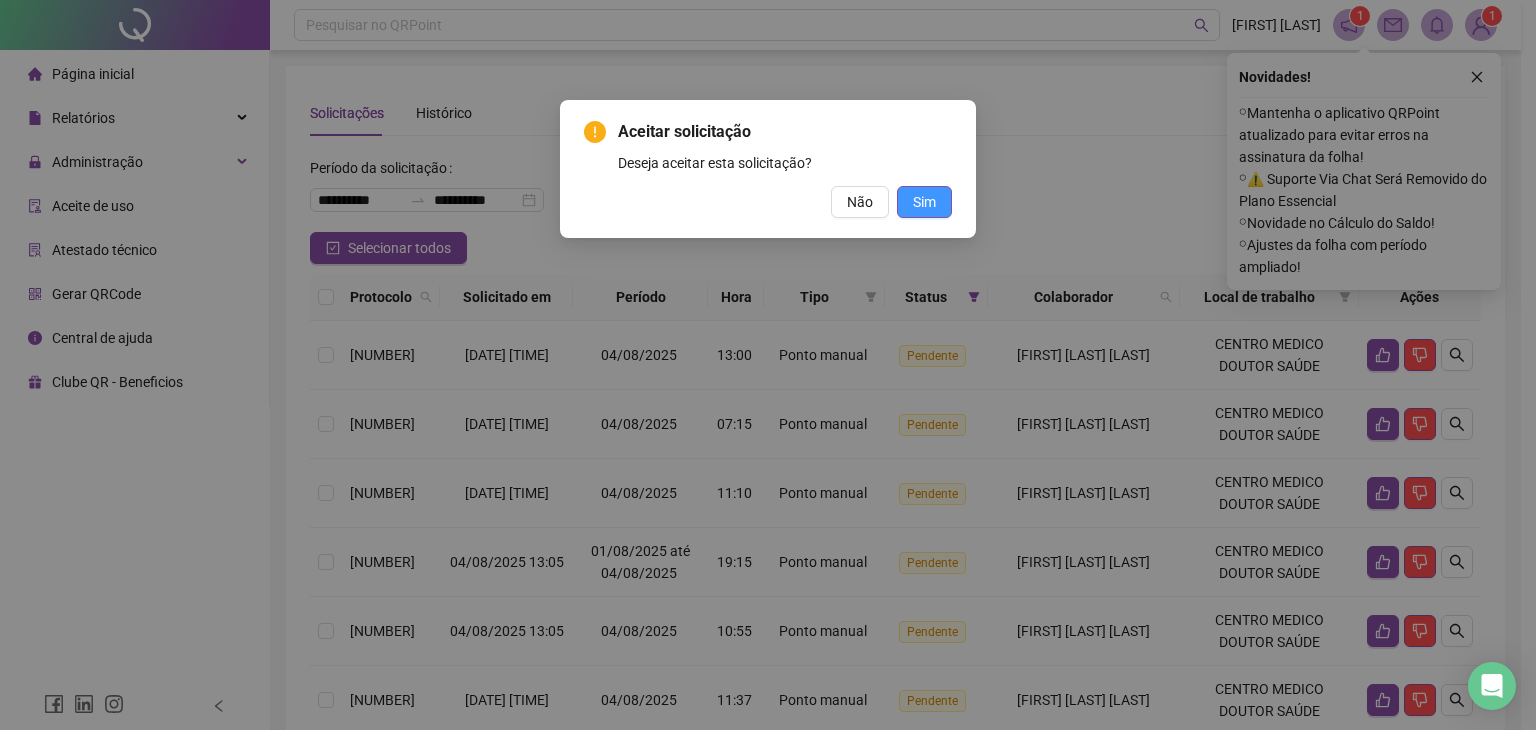 click on "Sim" at bounding box center (924, 202) 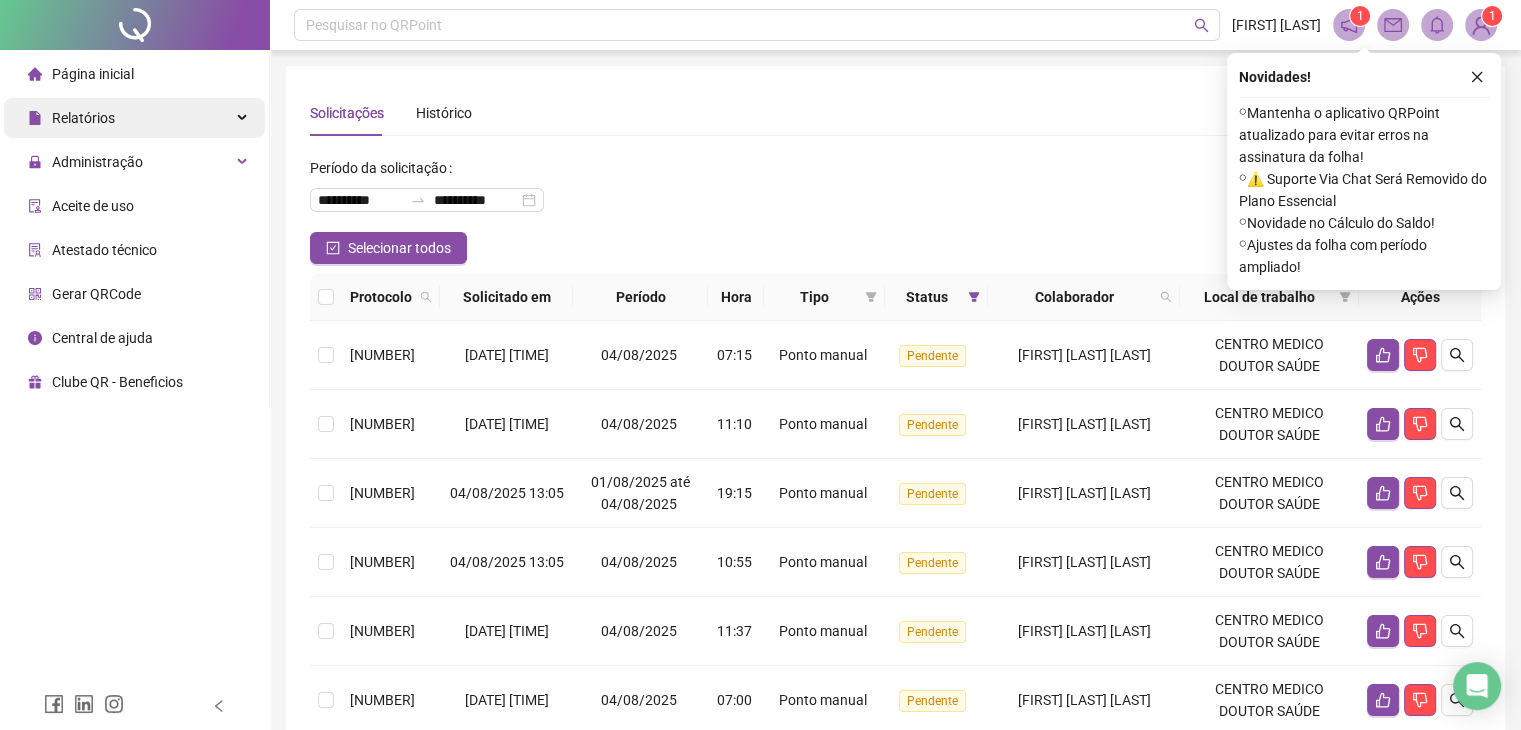 click on "Relatórios" at bounding box center [134, 118] 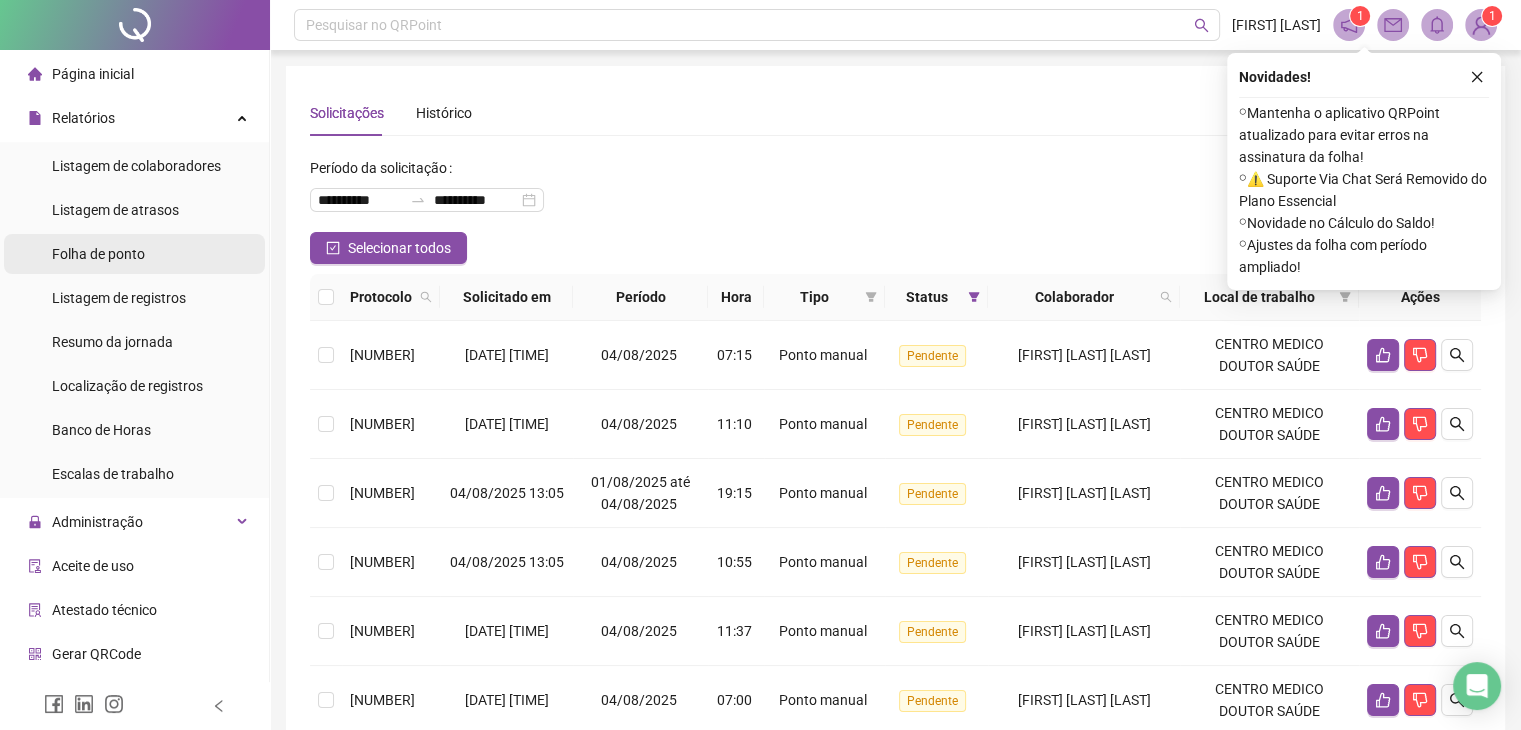 click on "Folha de ponto" at bounding box center [98, 254] 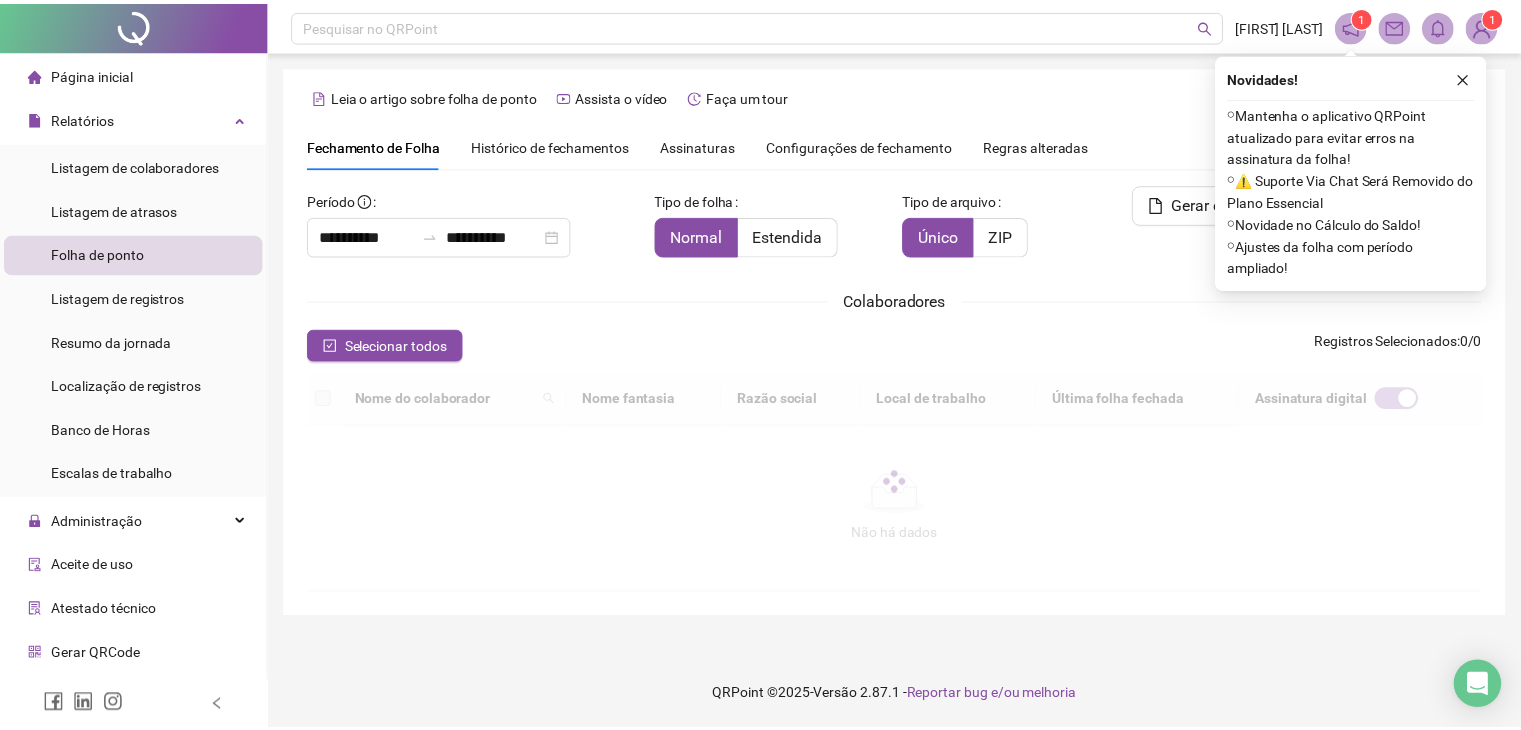 scroll, scrollTop: 33, scrollLeft: 0, axis: vertical 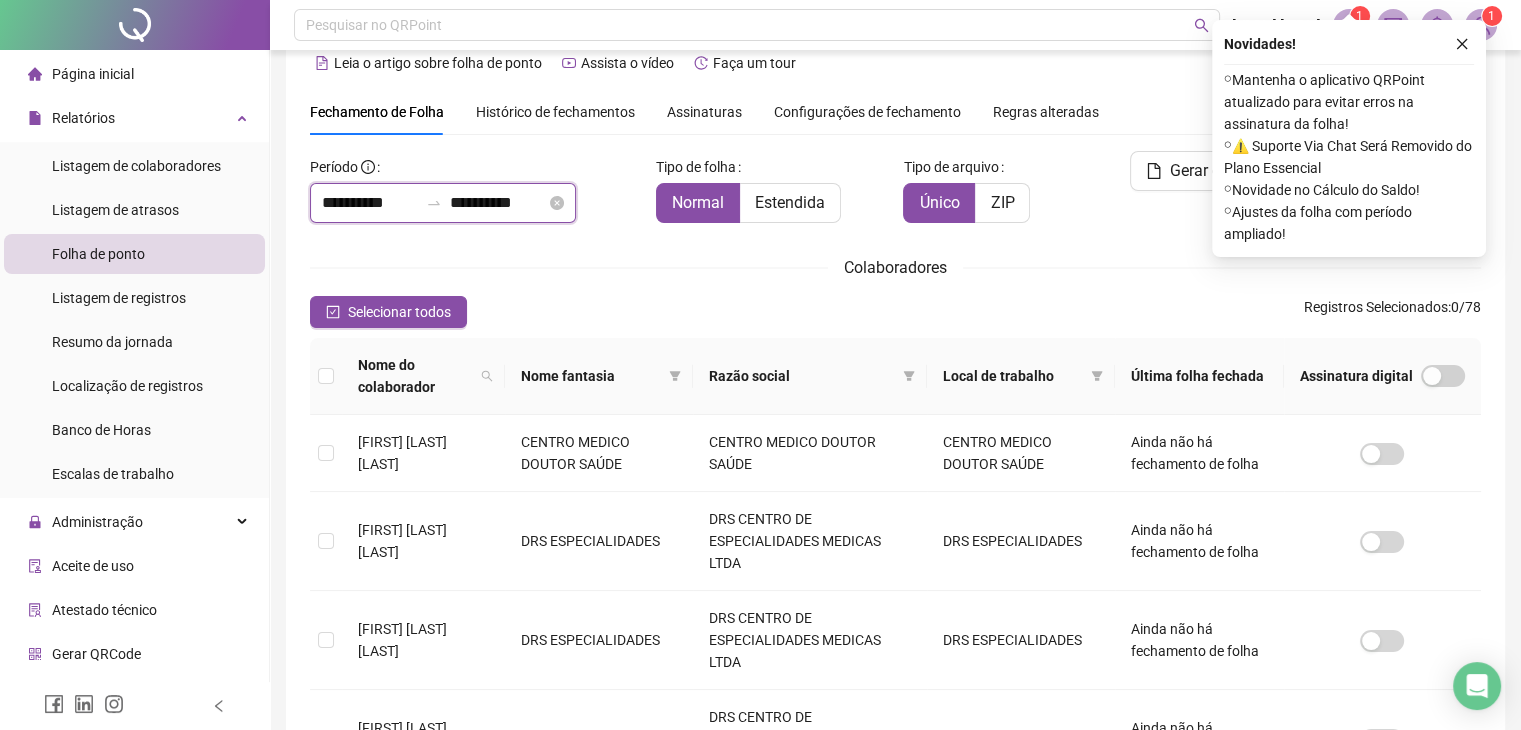 click on "**********" at bounding box center (370, 203) 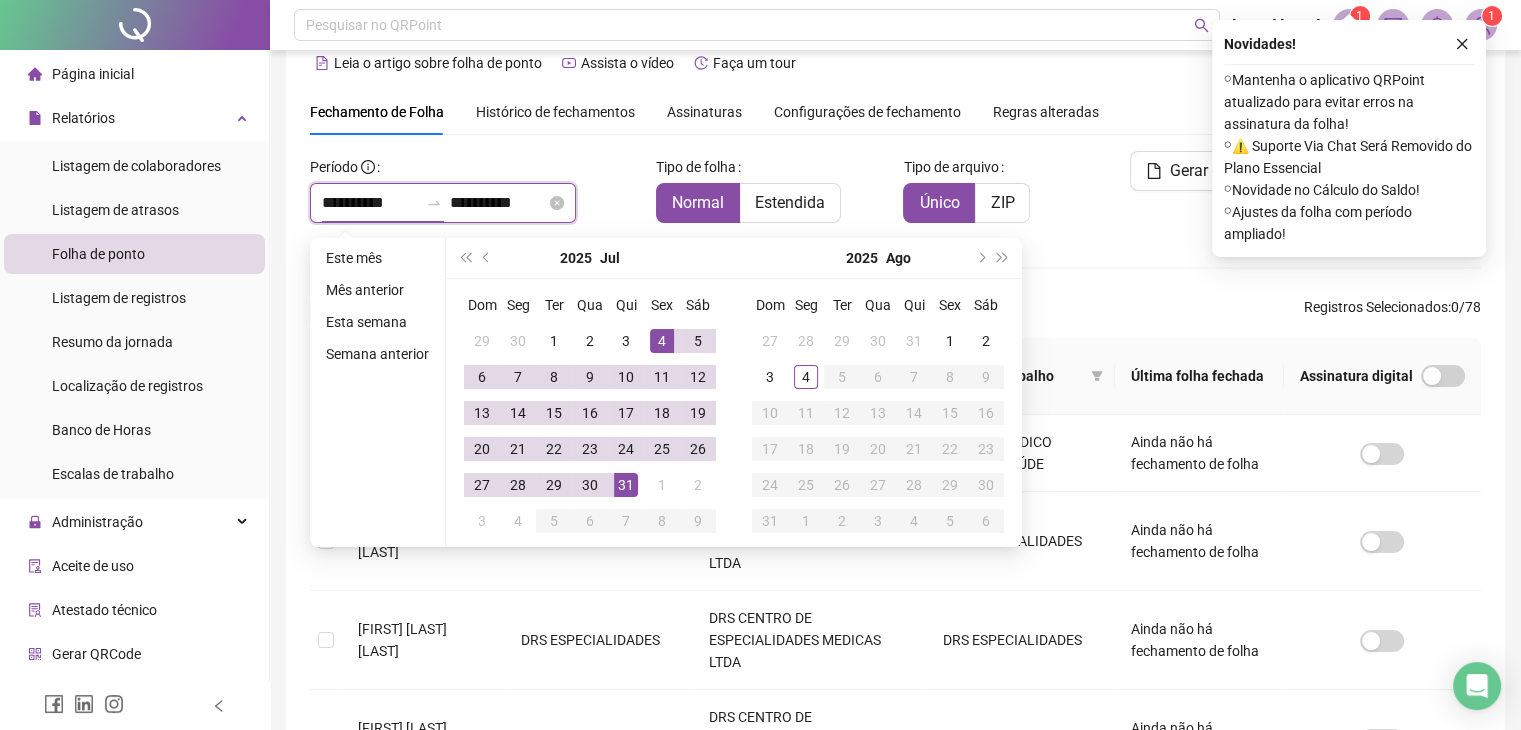 type on "**********" 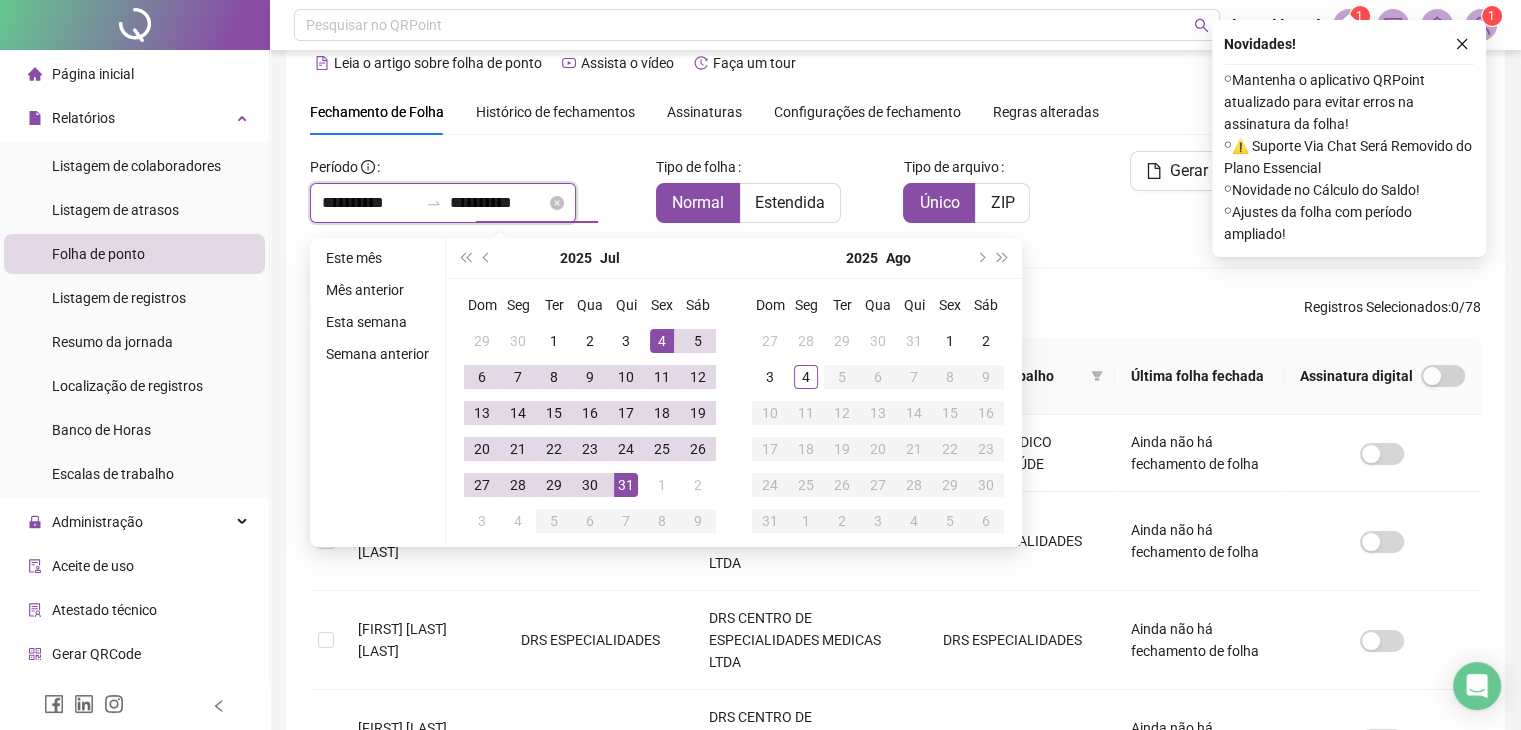 click on "**********" at bounding box center (498, 203) 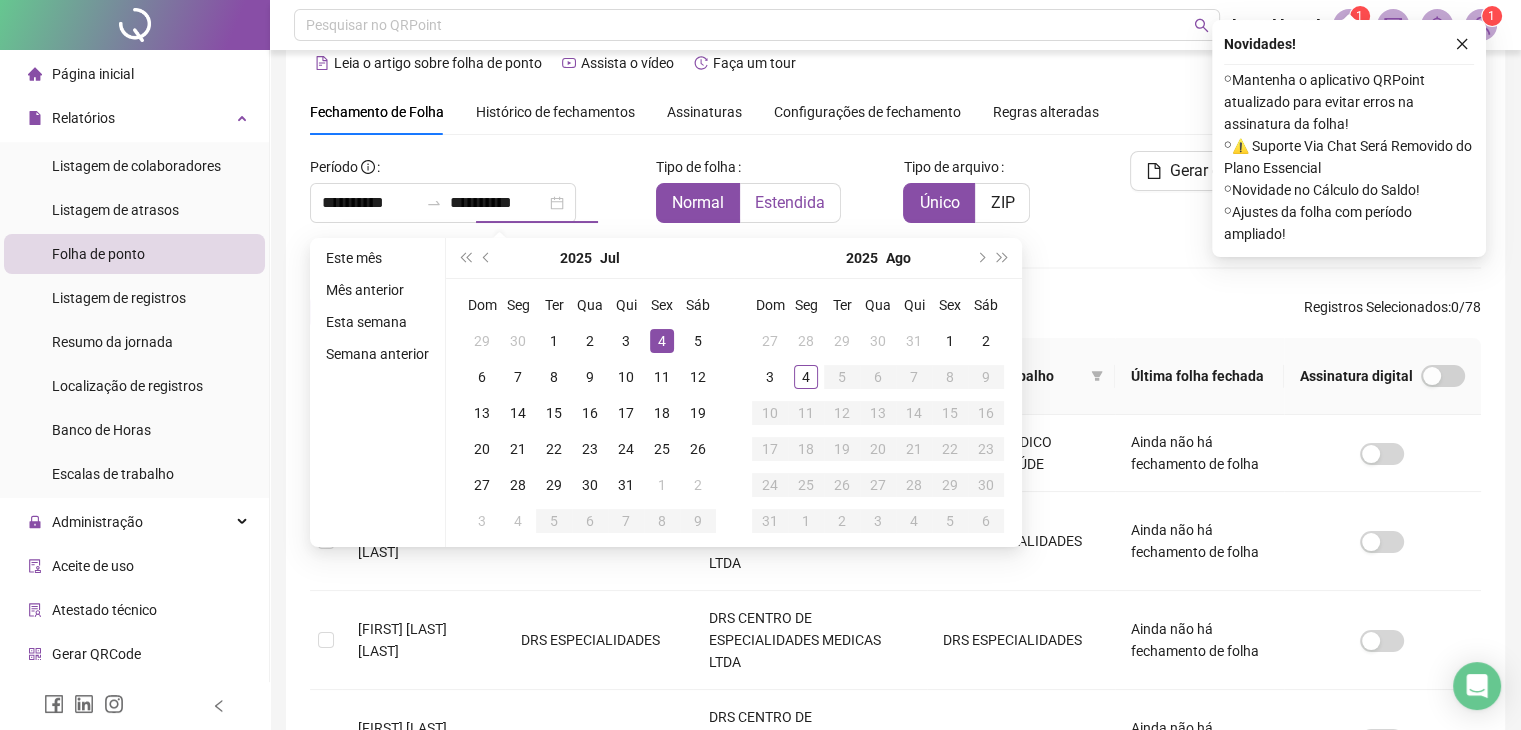 click on "Estendida" at bounding box center [790, 202] 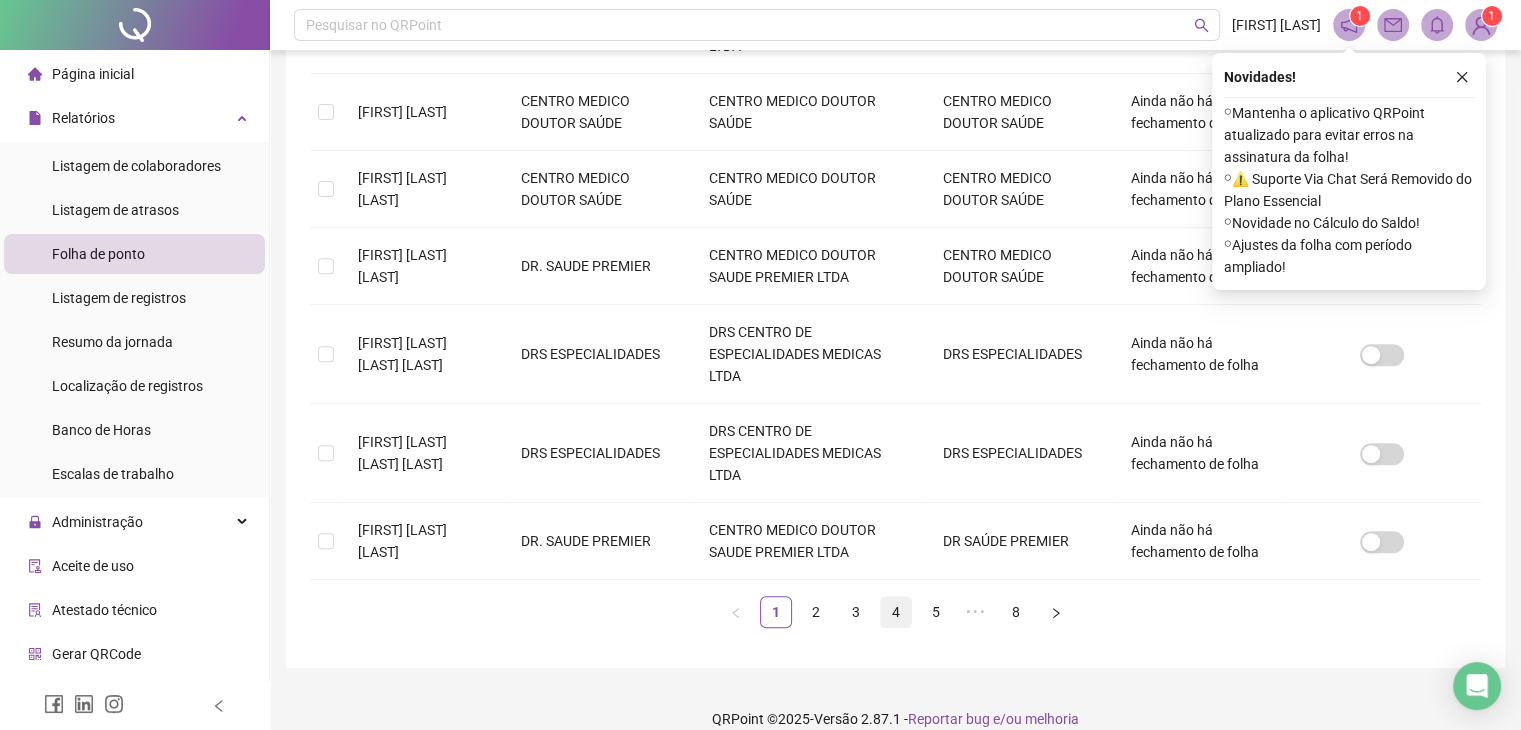click on "4" at bounding box center (896, 612) 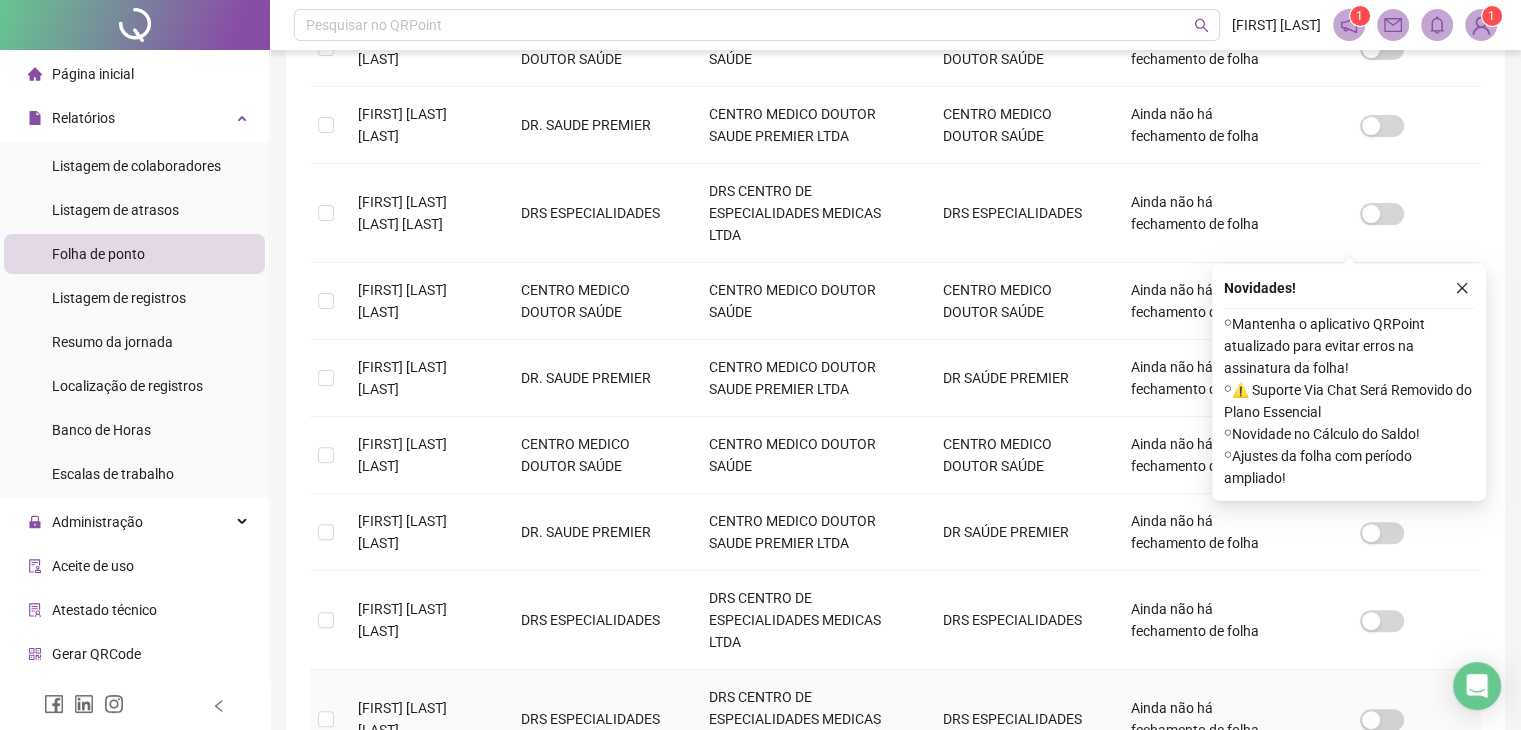 scroll, scrollTop: 726, scrollLeft: 0, axis: vertical 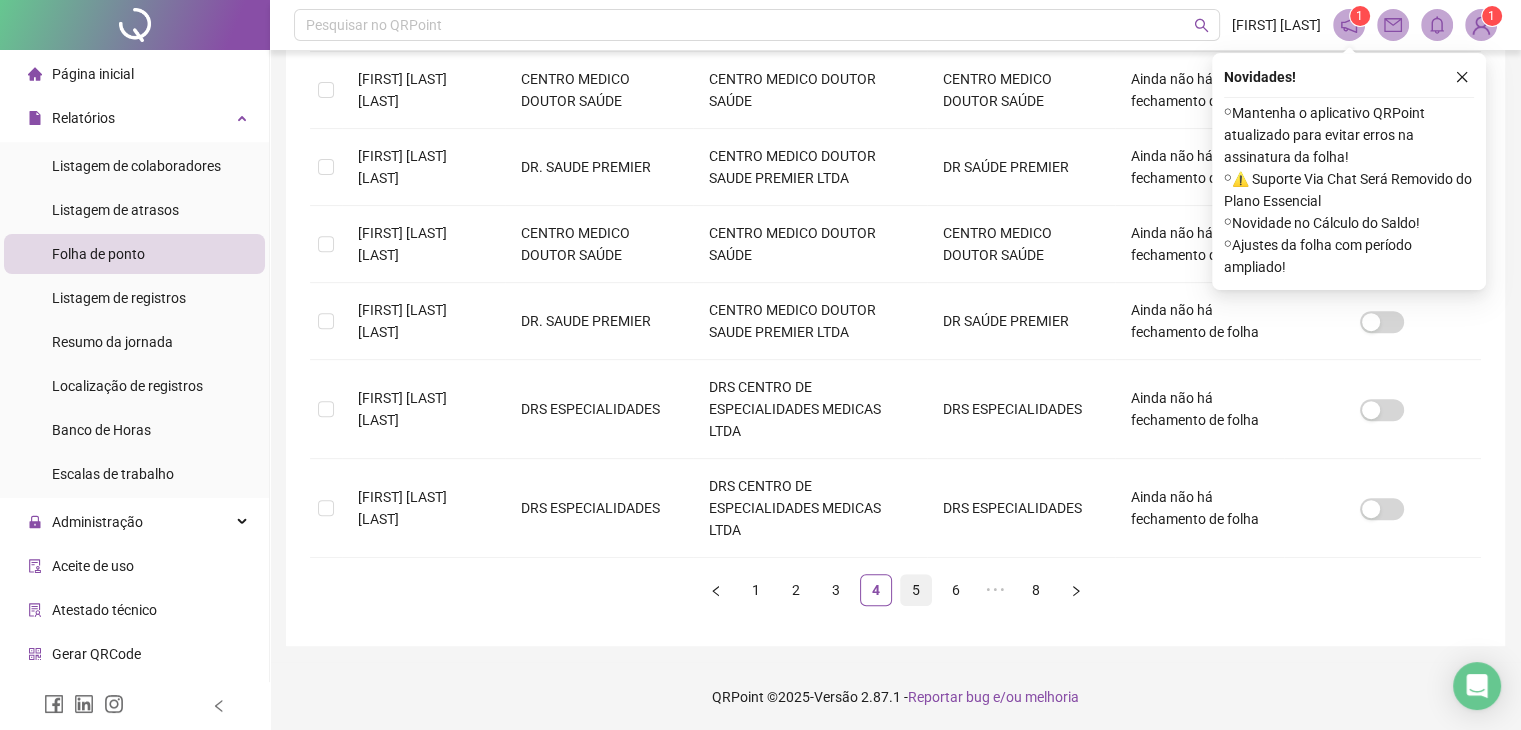 click on "5" at bounding box center (916, 590) 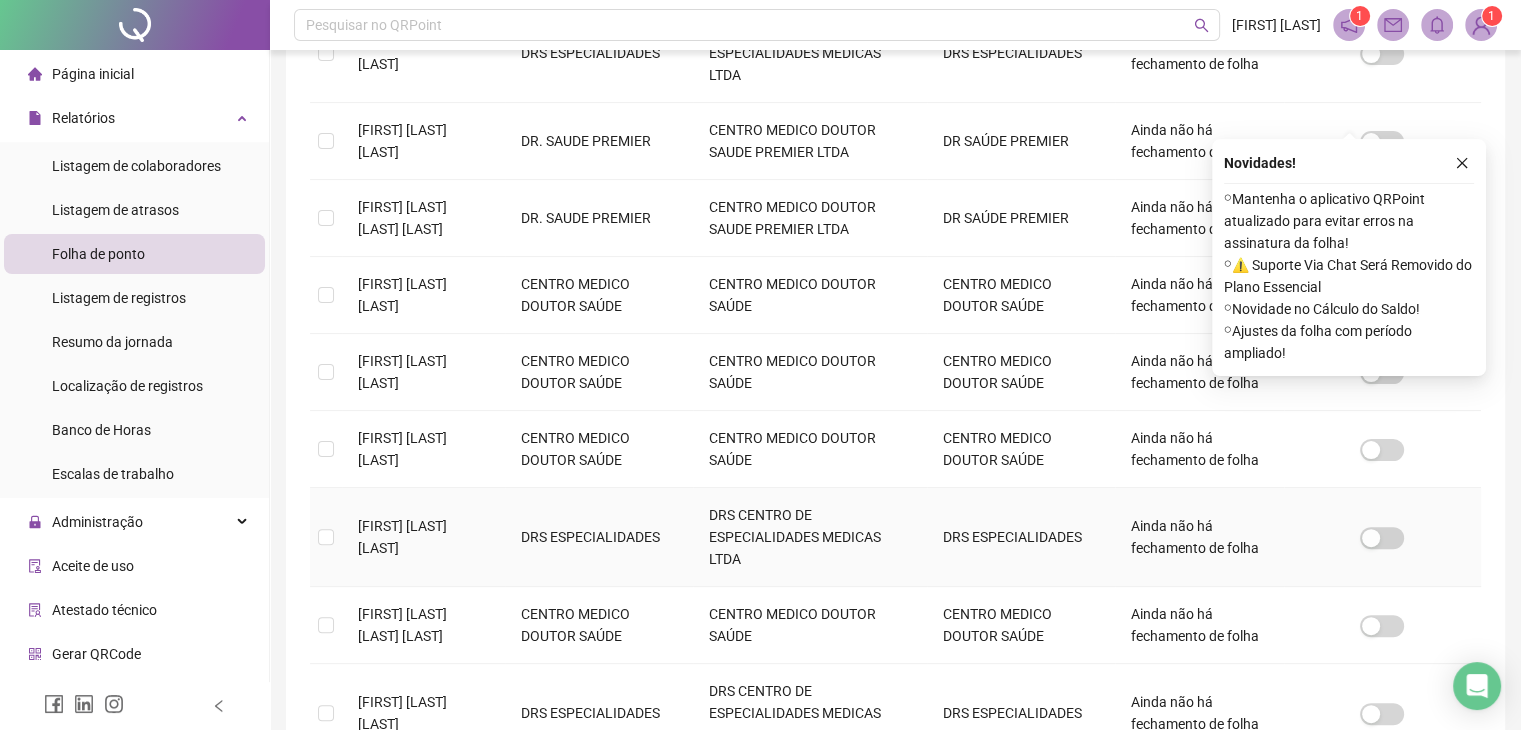 scroll, scrollTop: 726, scrollLeft: 0, axis: vertical 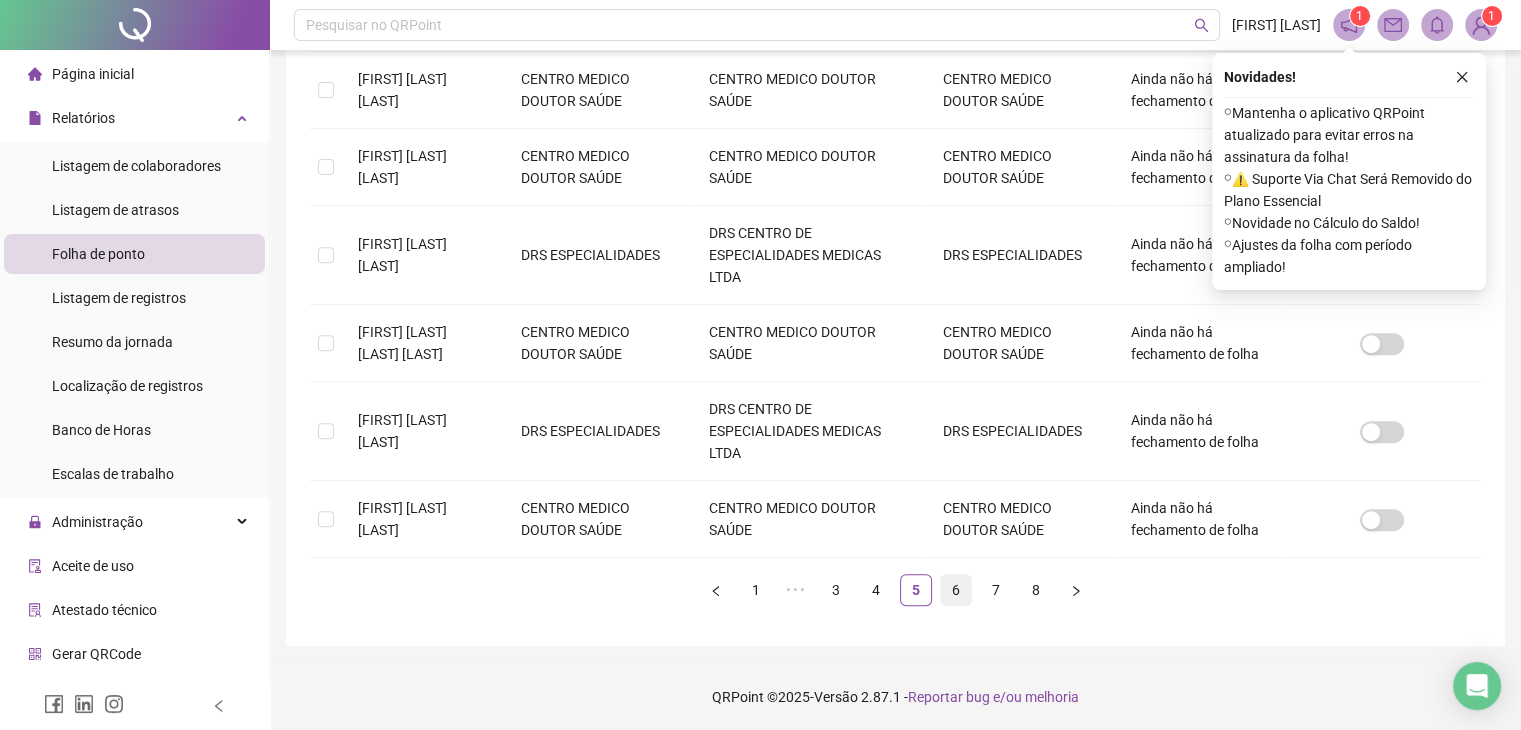 click on "6" at bounding box center [956, 590] 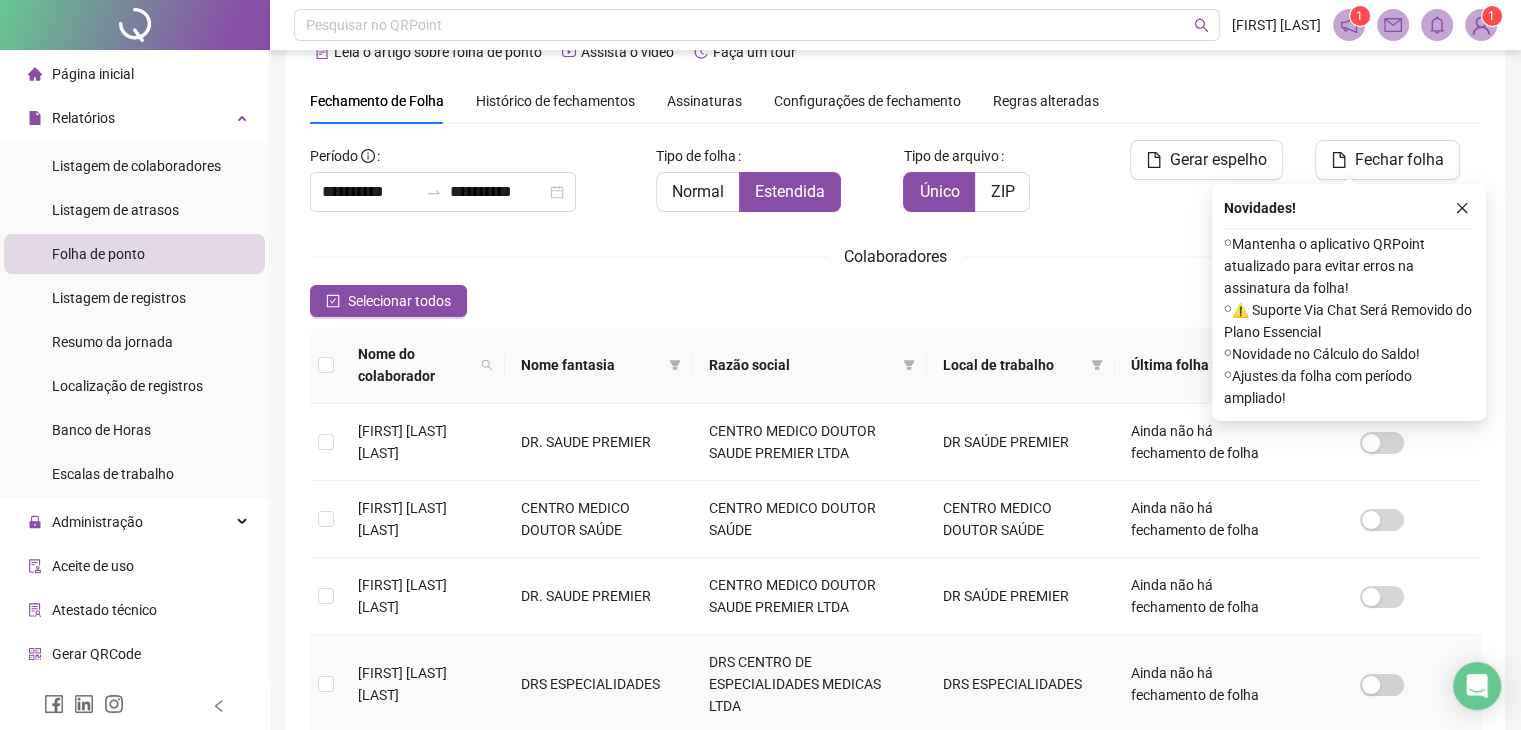 scroll, scrollTop: 544, scrollLeft: 0, axis: vertical 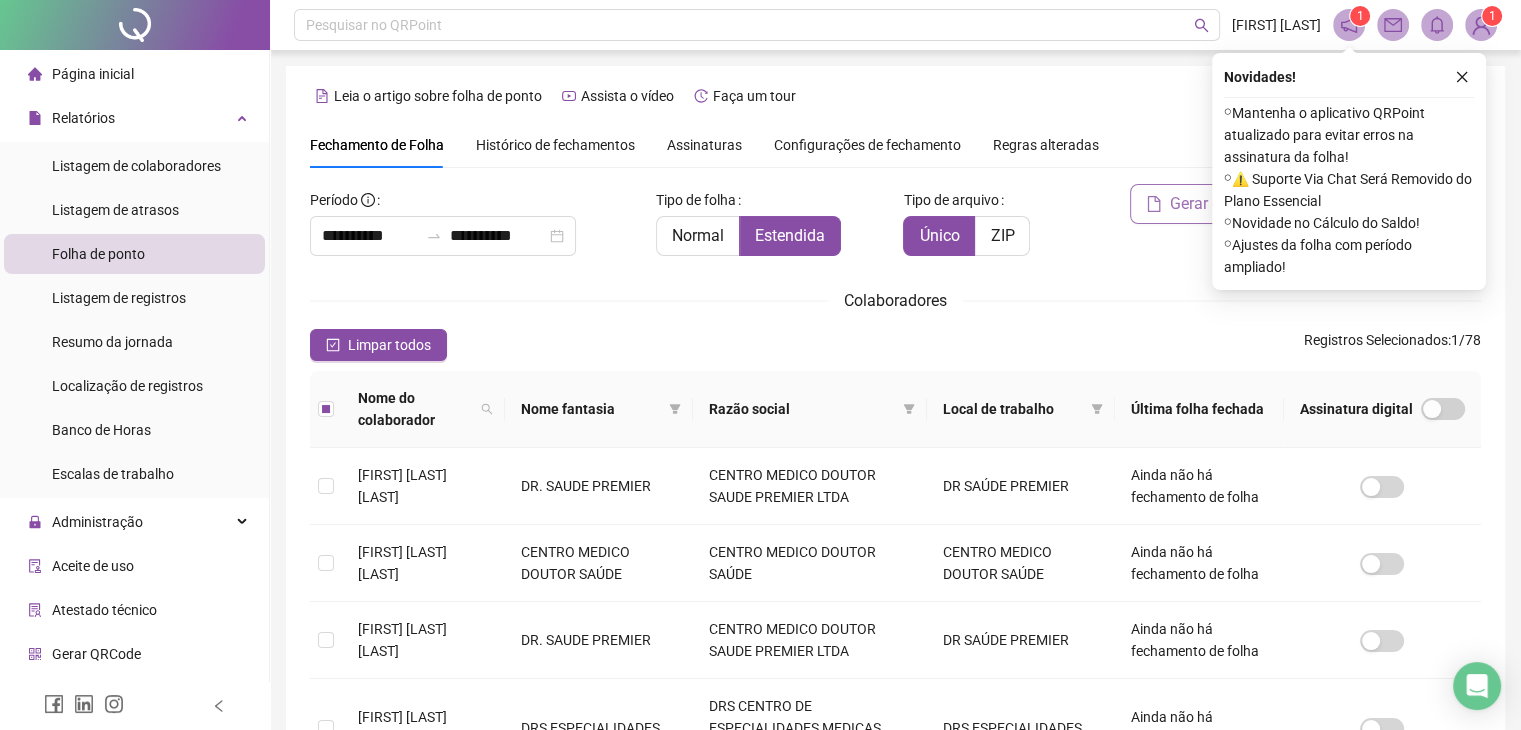 click 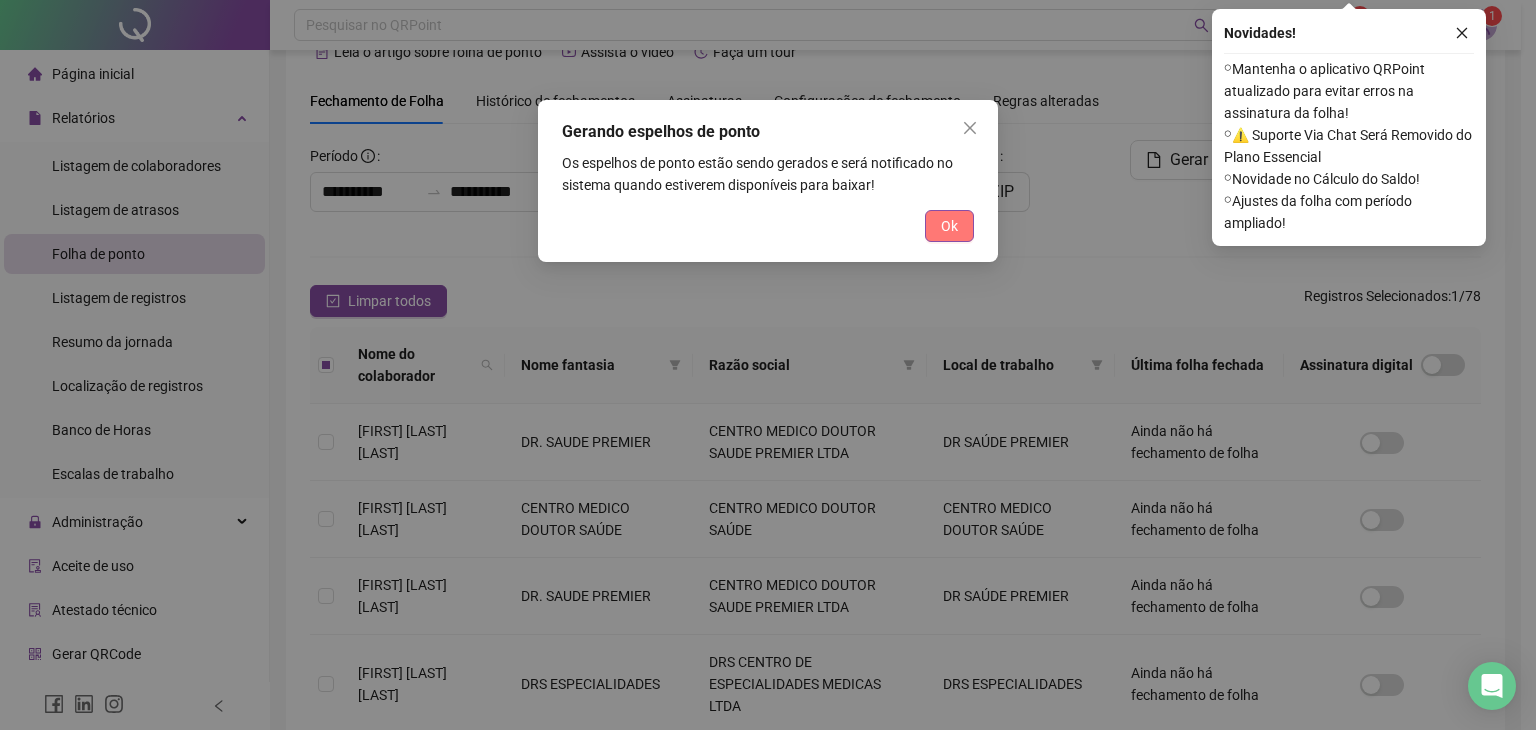 click on "Ok" at bounding box center (949, 226) 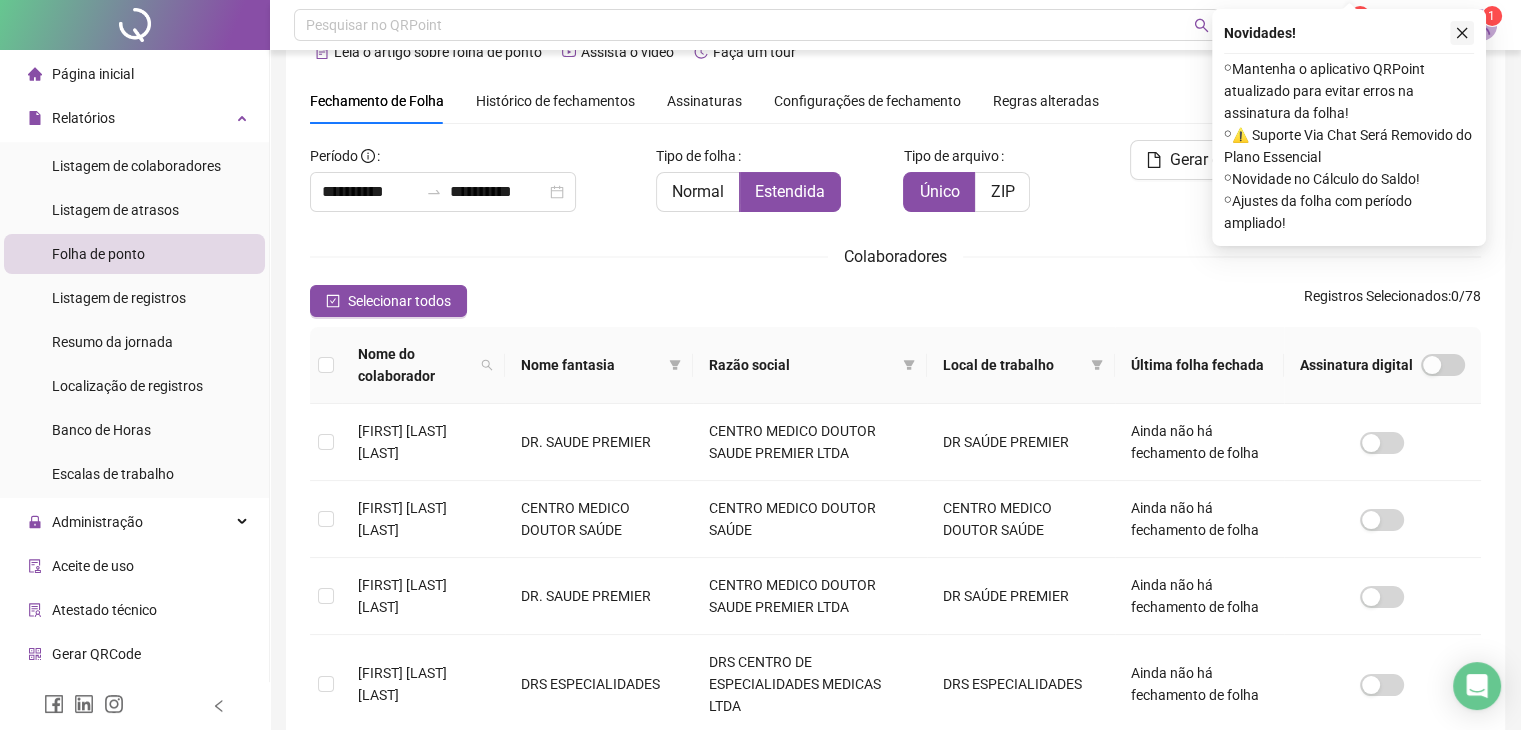 click 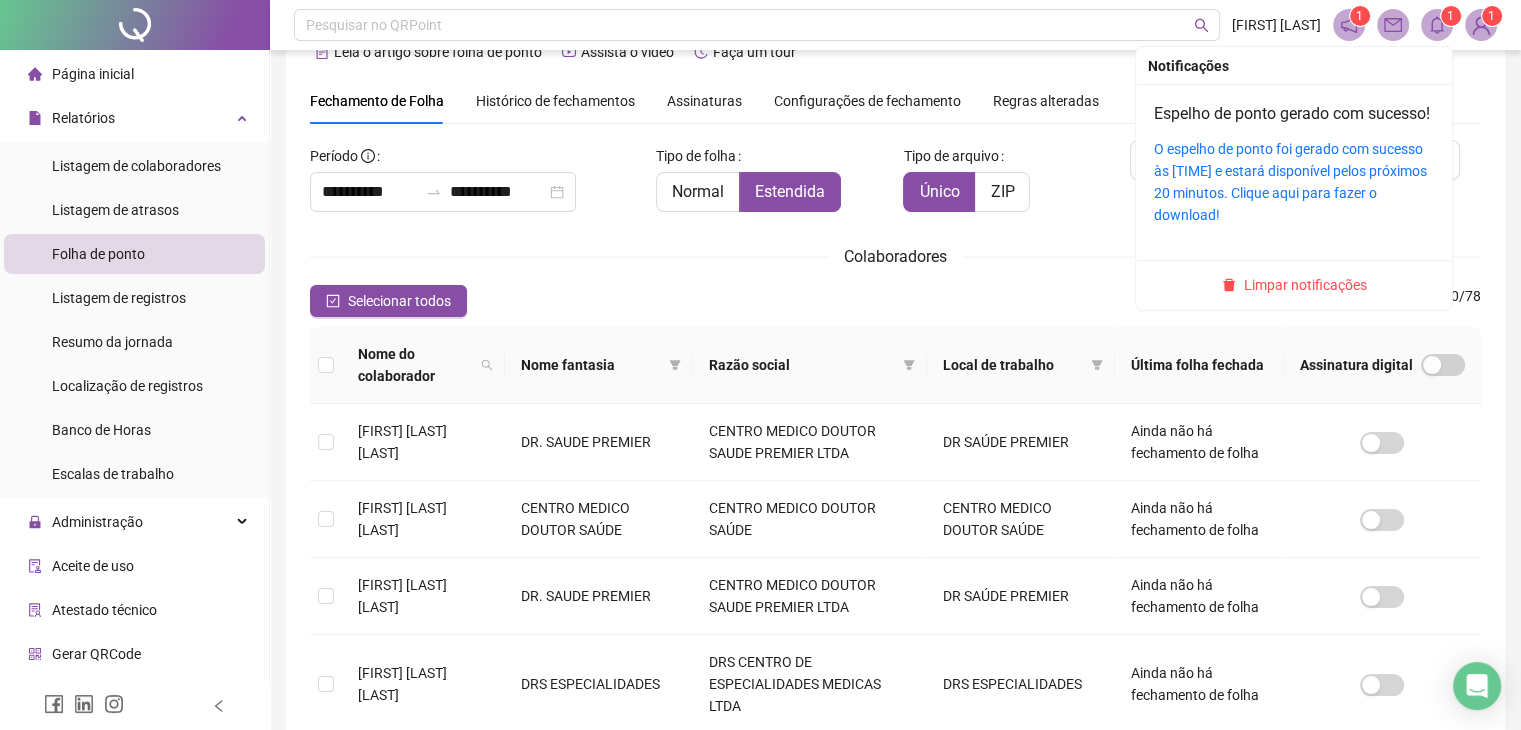 click on "1" at bounding box center (1450, 16) 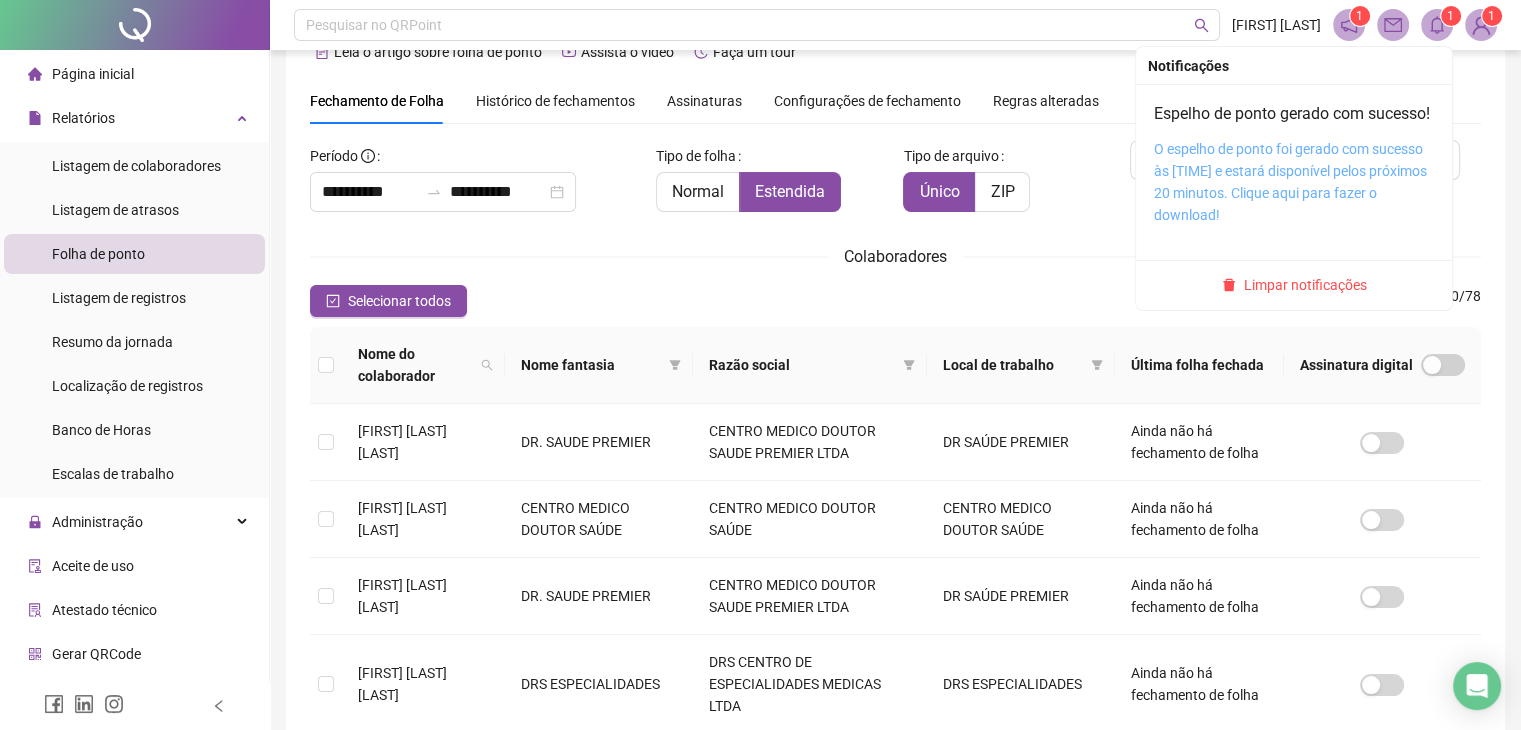 click on "O espelho de ponto foi gerado com sucesso às [TIME] e estará disponível pelos próximos 20 minutos.
Clique aqui para fazer o download!" at bounding box center [1290, 182] 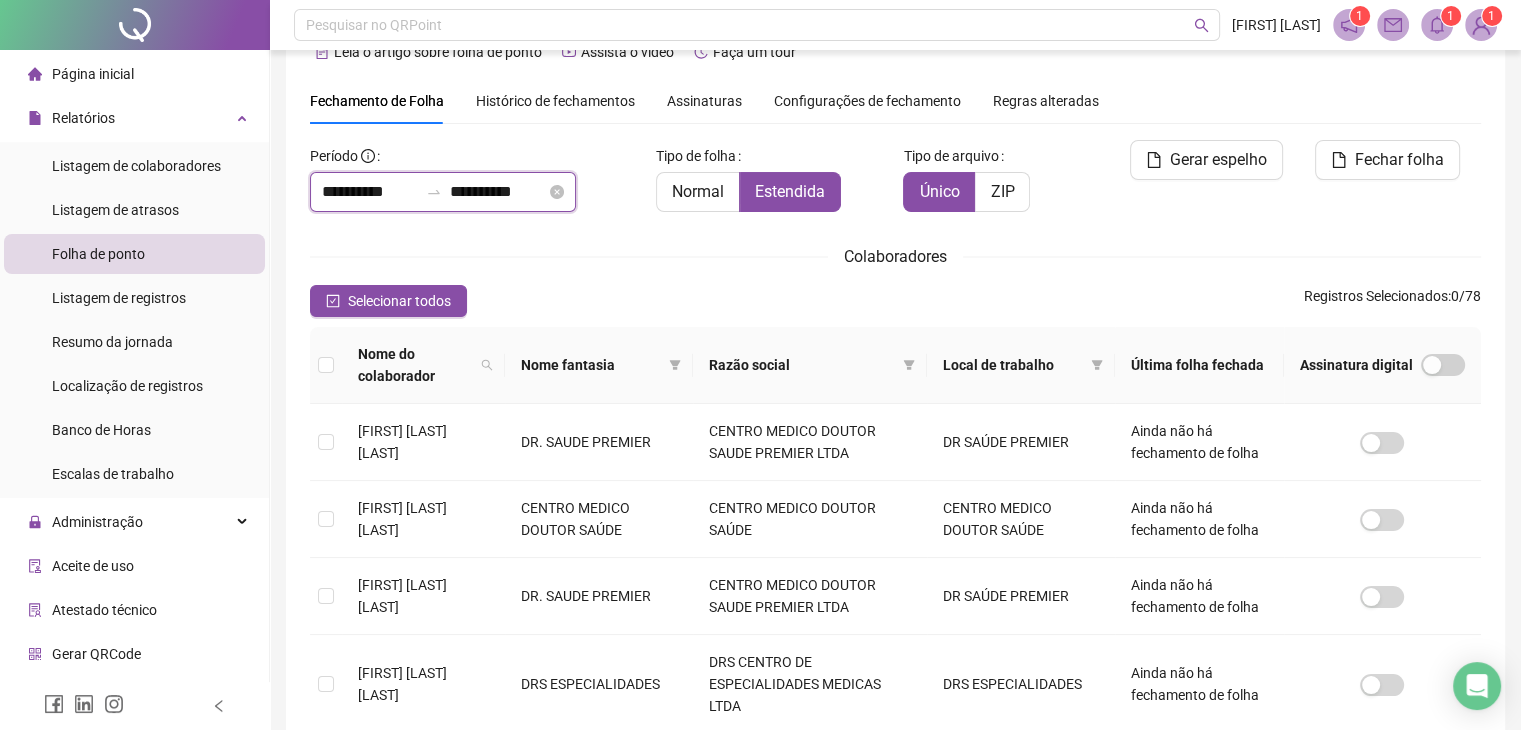 click on "**********" at bounding box center (498, 192) 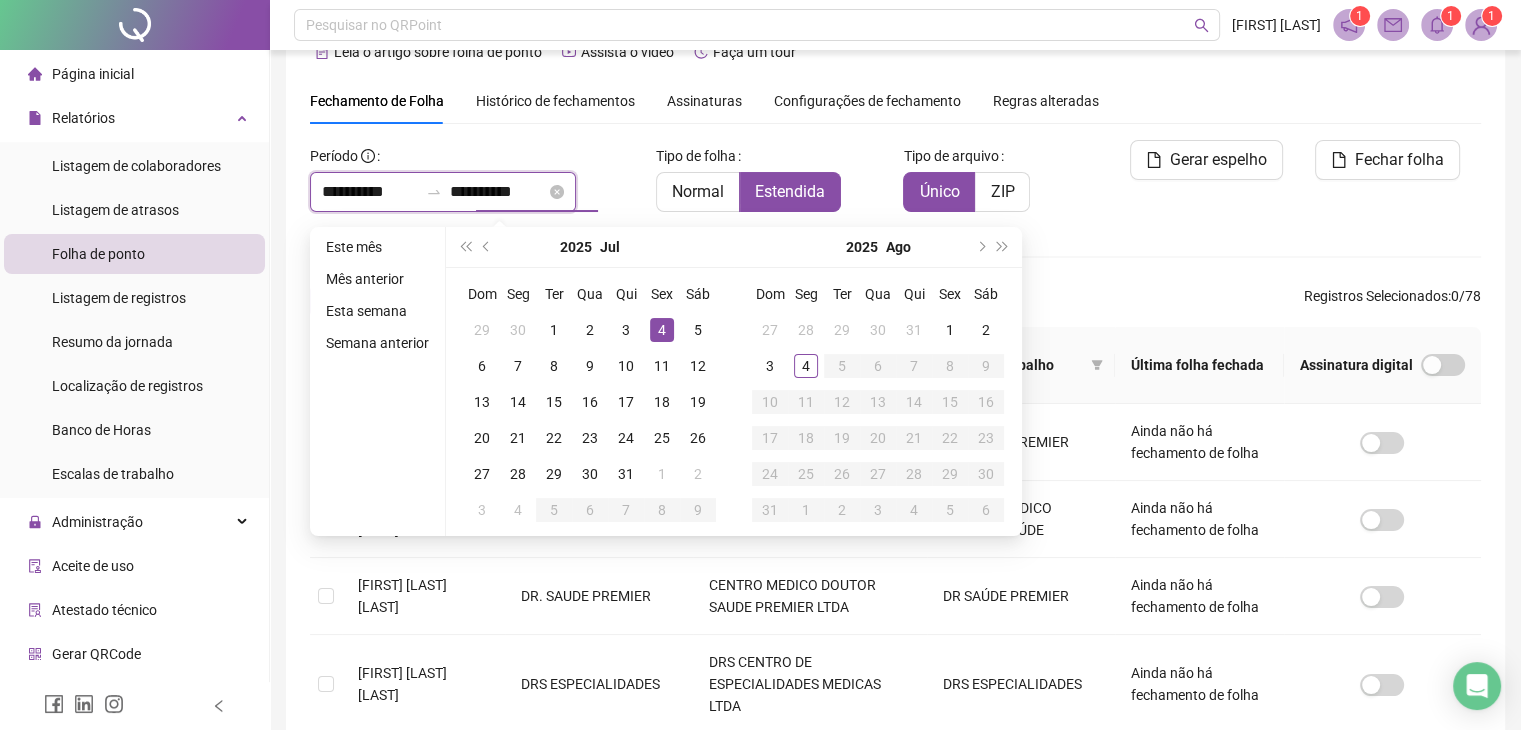 click on "**********" at bounding box center (498, 192) 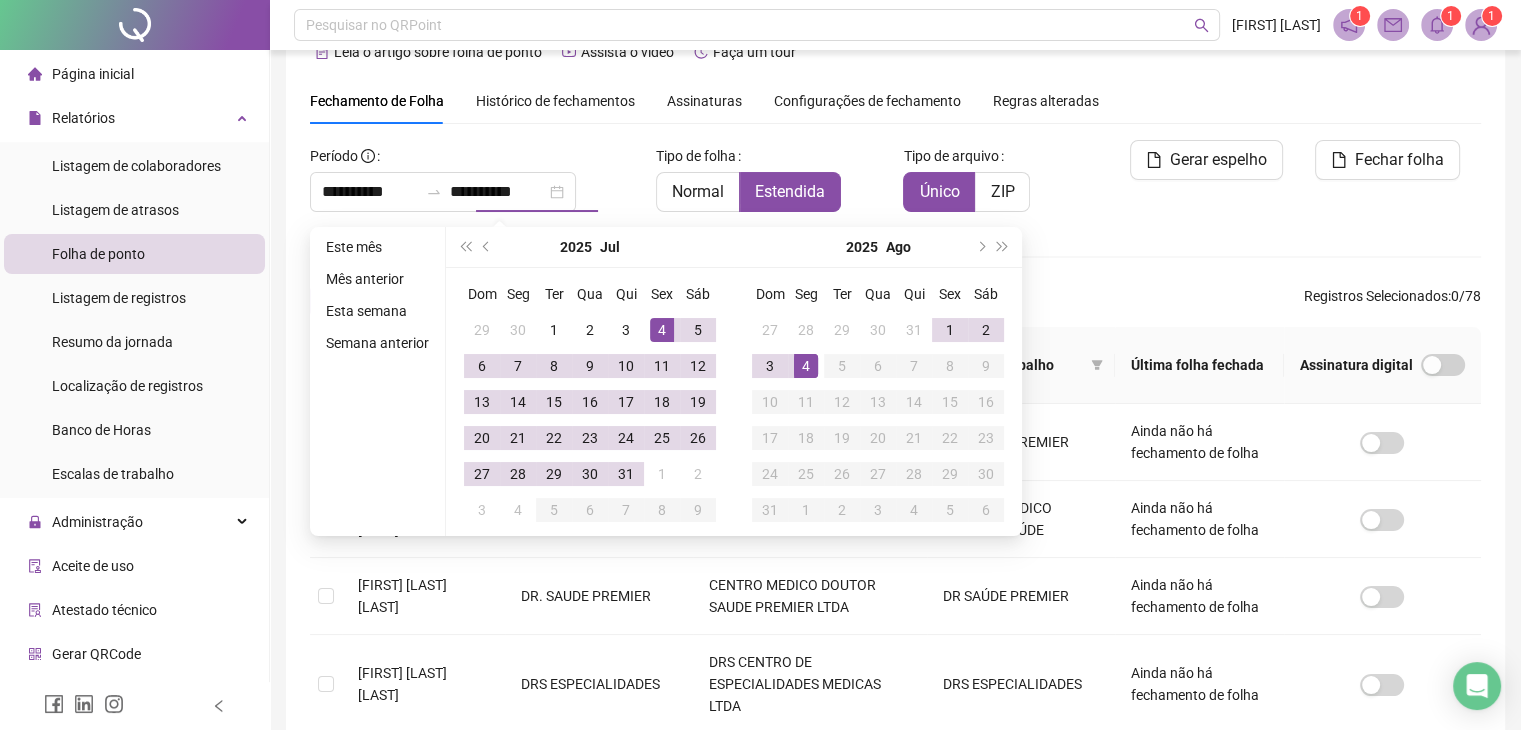 click on "**********" at bounding box center [475, 176] 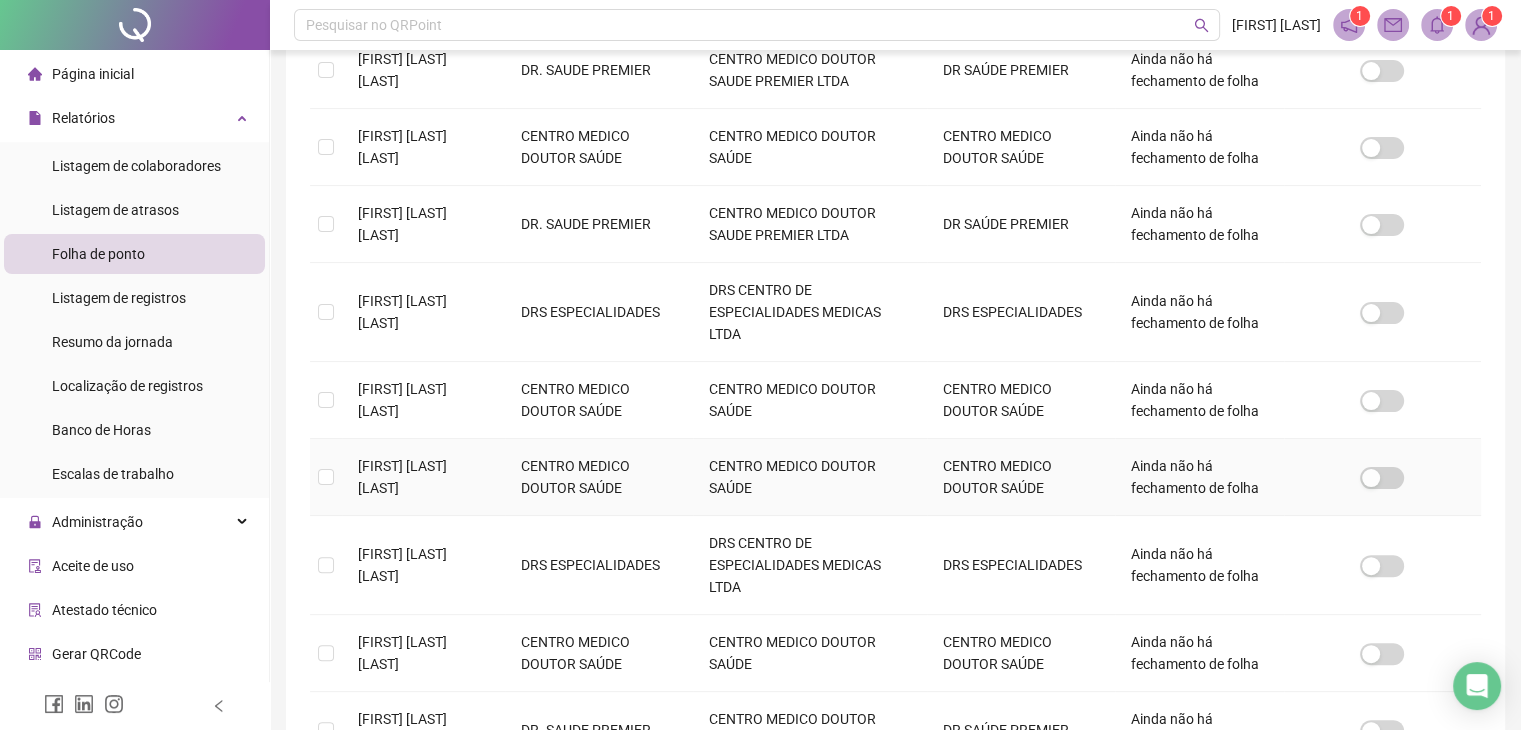 scroll, scrollTop: 404, scrollLeft: 0, axis: vertical 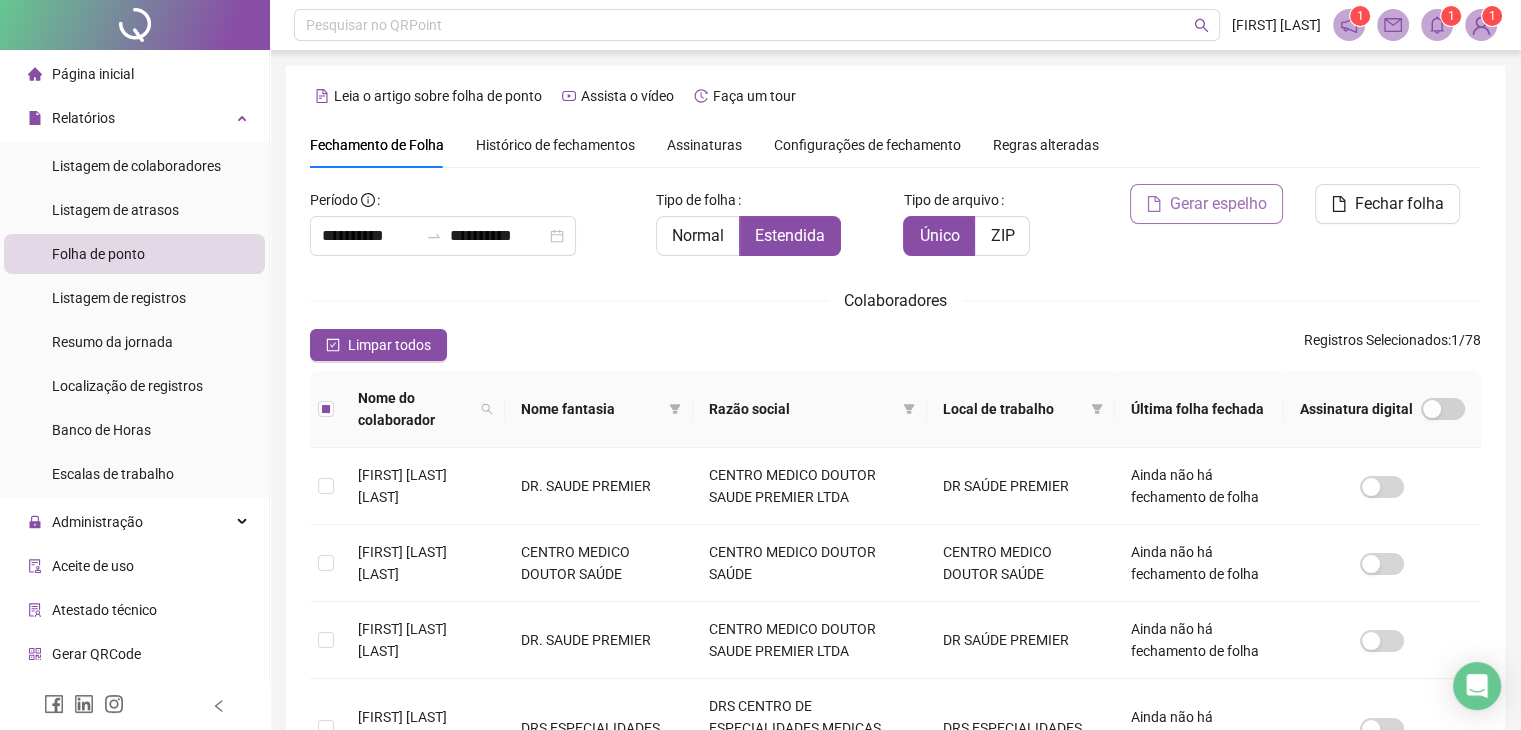 click on "Gerar espelho" at bounding box center [1218, 204] 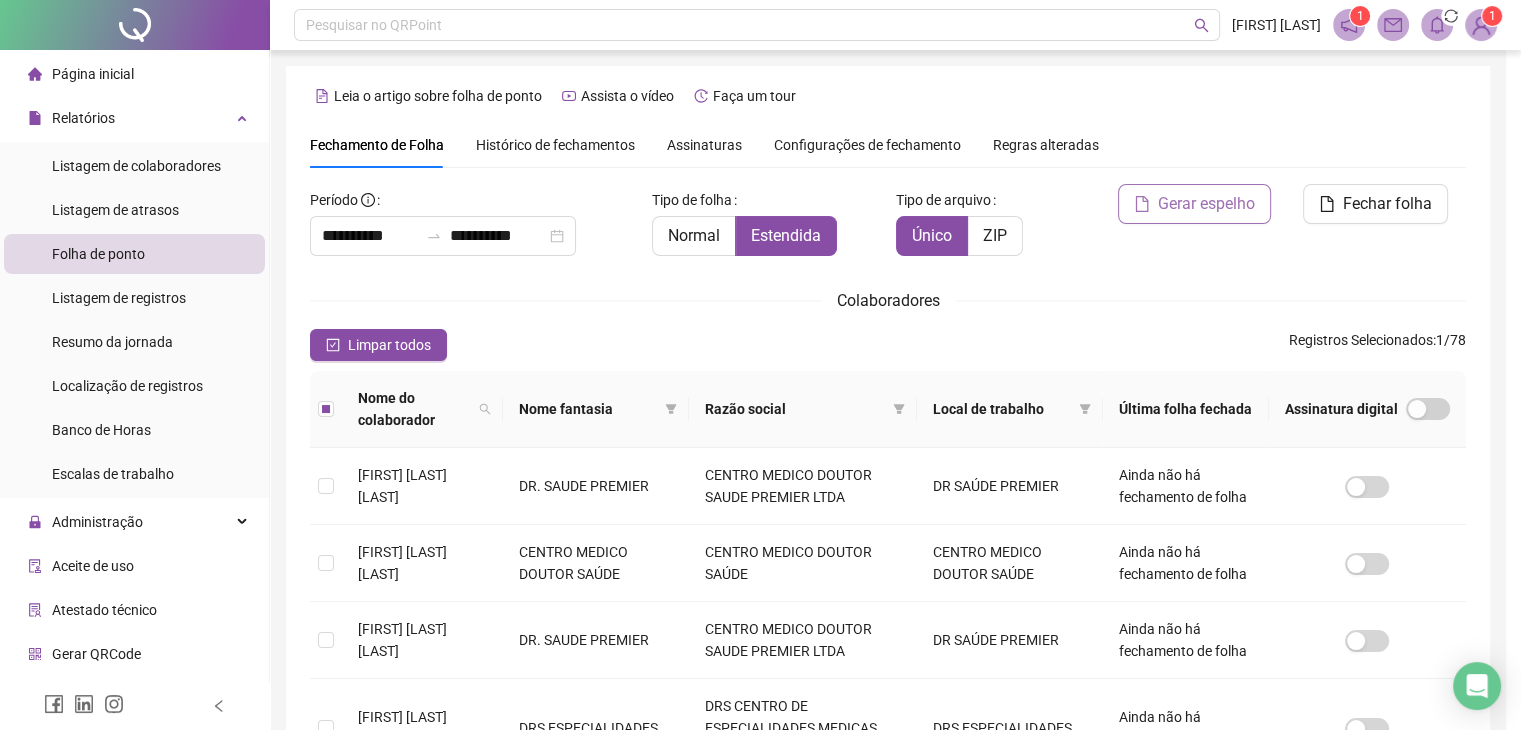 scroll, scrollTop: 44, scrollLeft: 0, axis: vertical 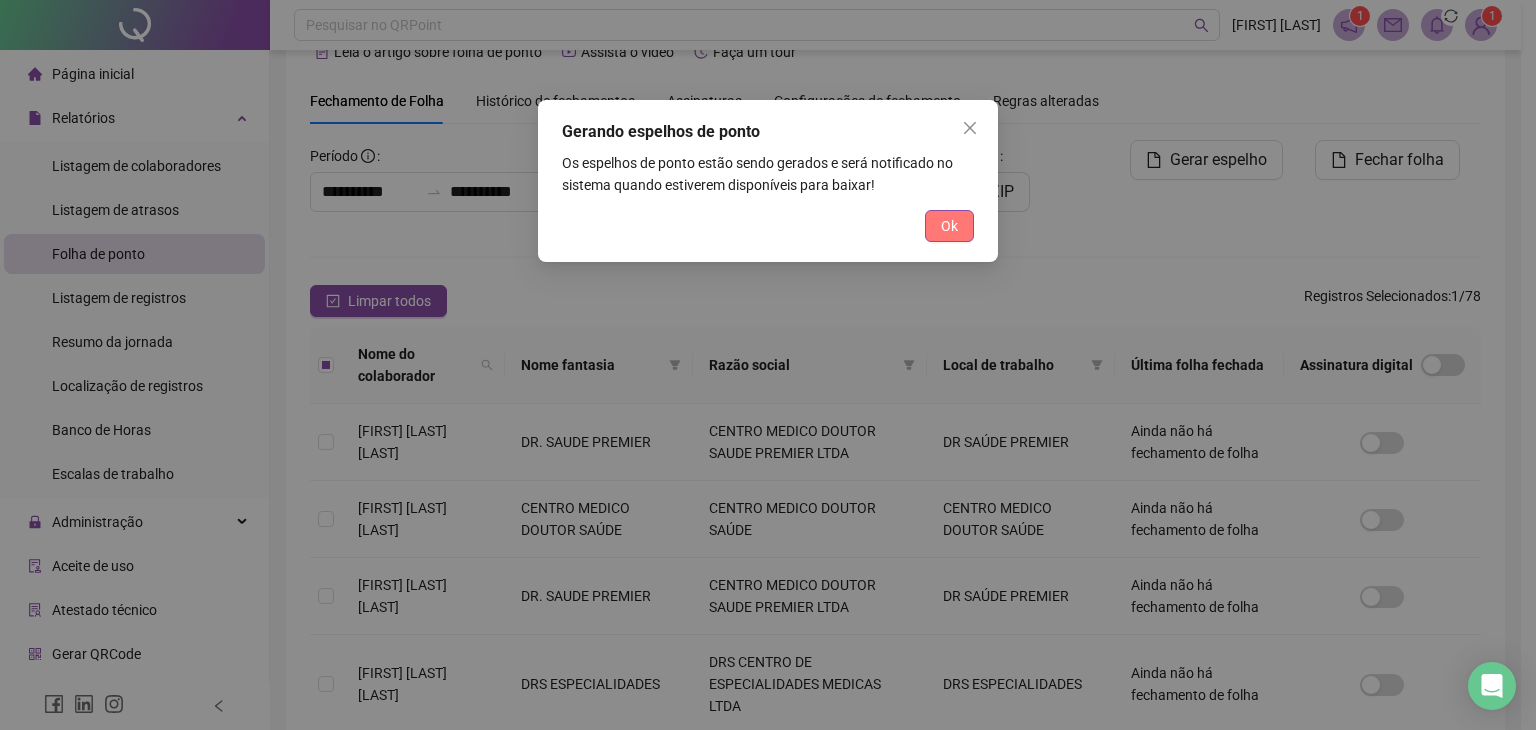 click on "Ok" at bounding box center (949, 226) 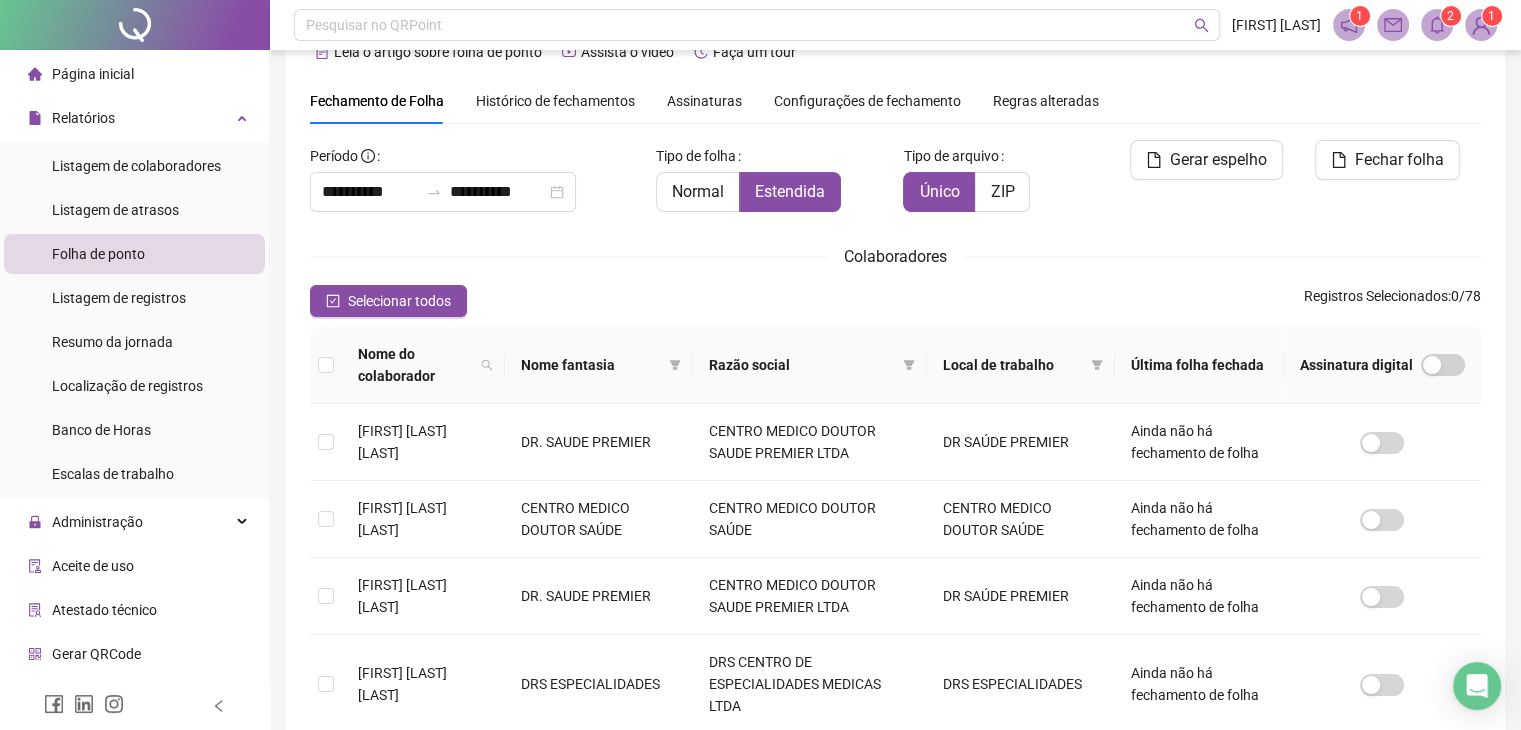 click at bounding box center (1437, 25) 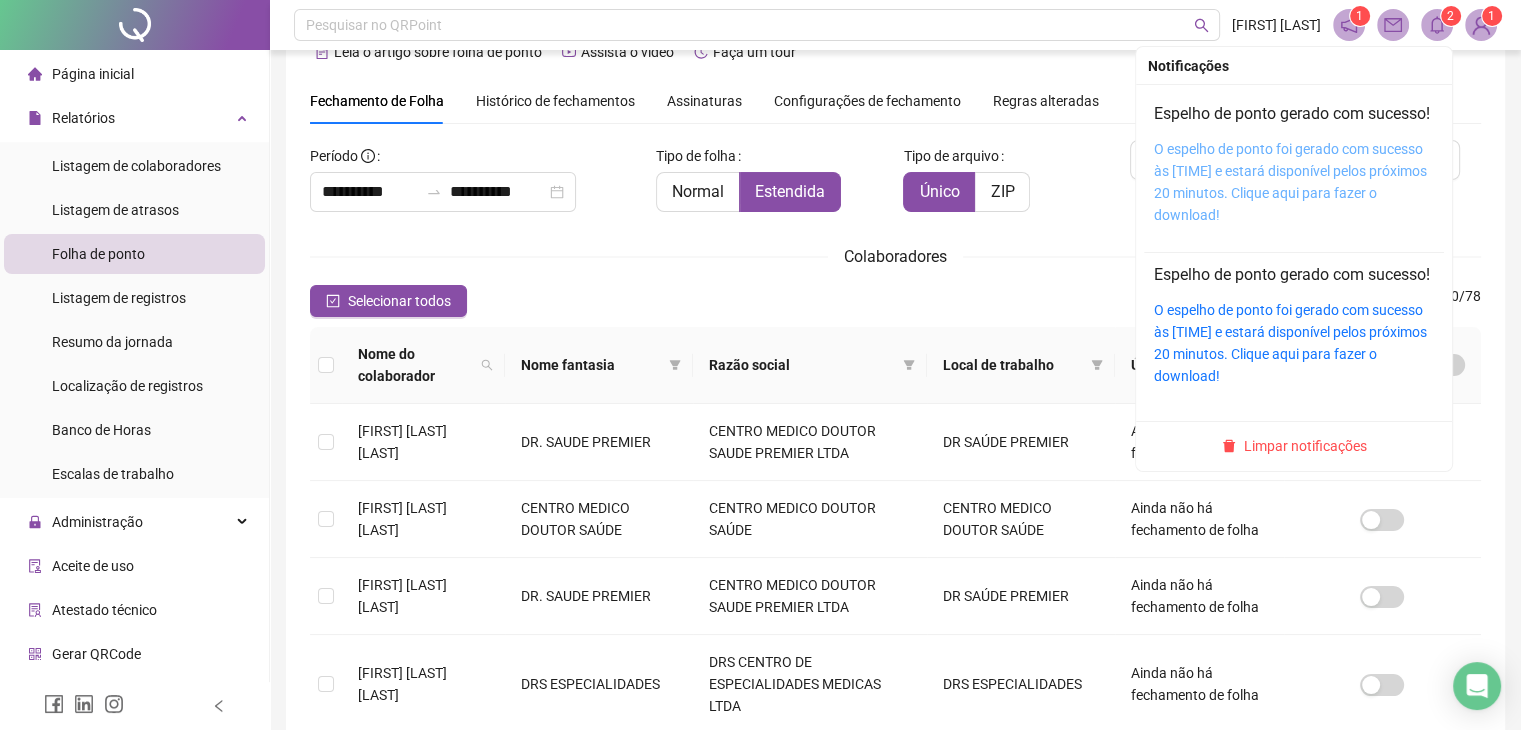 click on "O espelho de ponto foi gerado com sucesso às [TIME] e estará disponível pelos próximos 20 minutos.
Clique aqui para fazer o download!" at bounding box center [1290, 182] 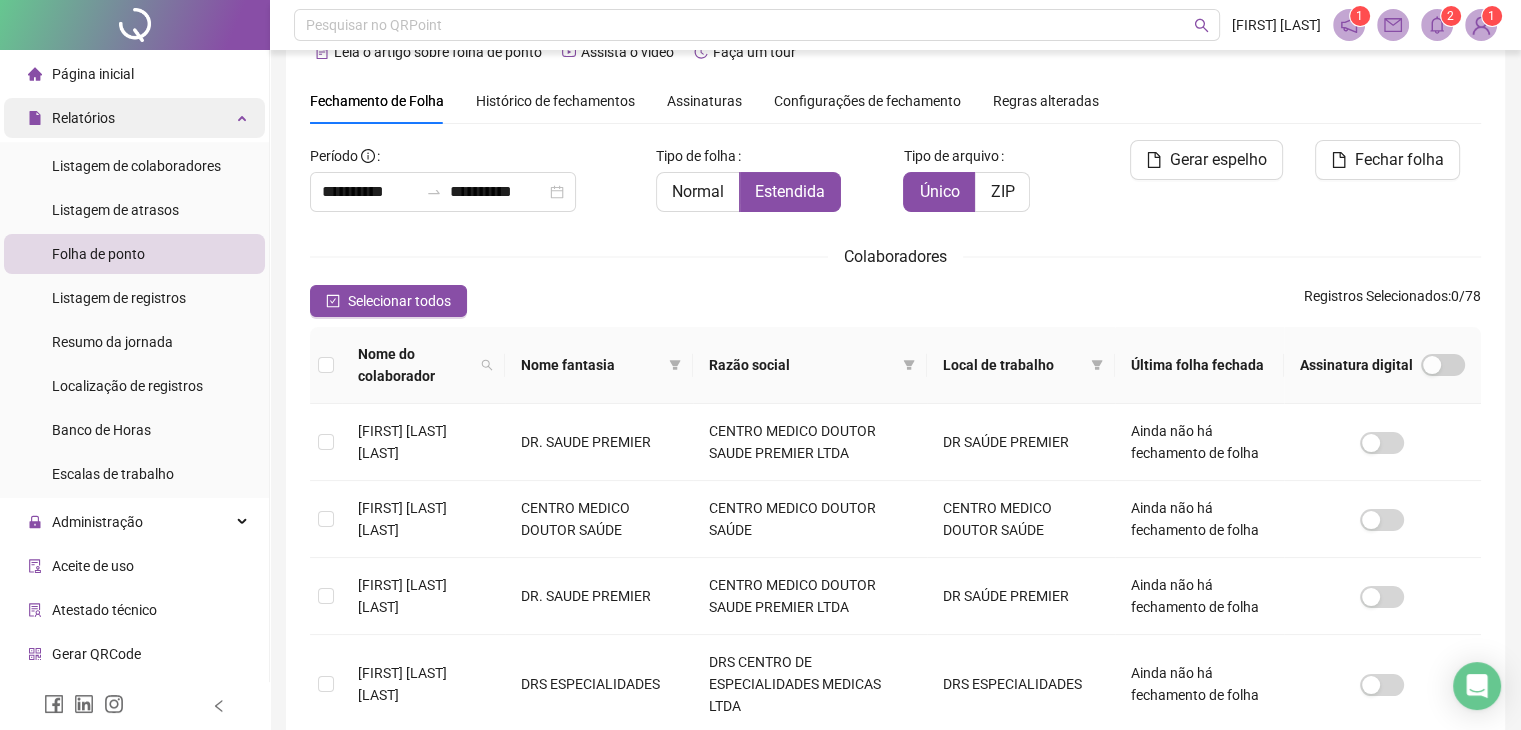click on "Relatórios" at bounding box center (134, 118) 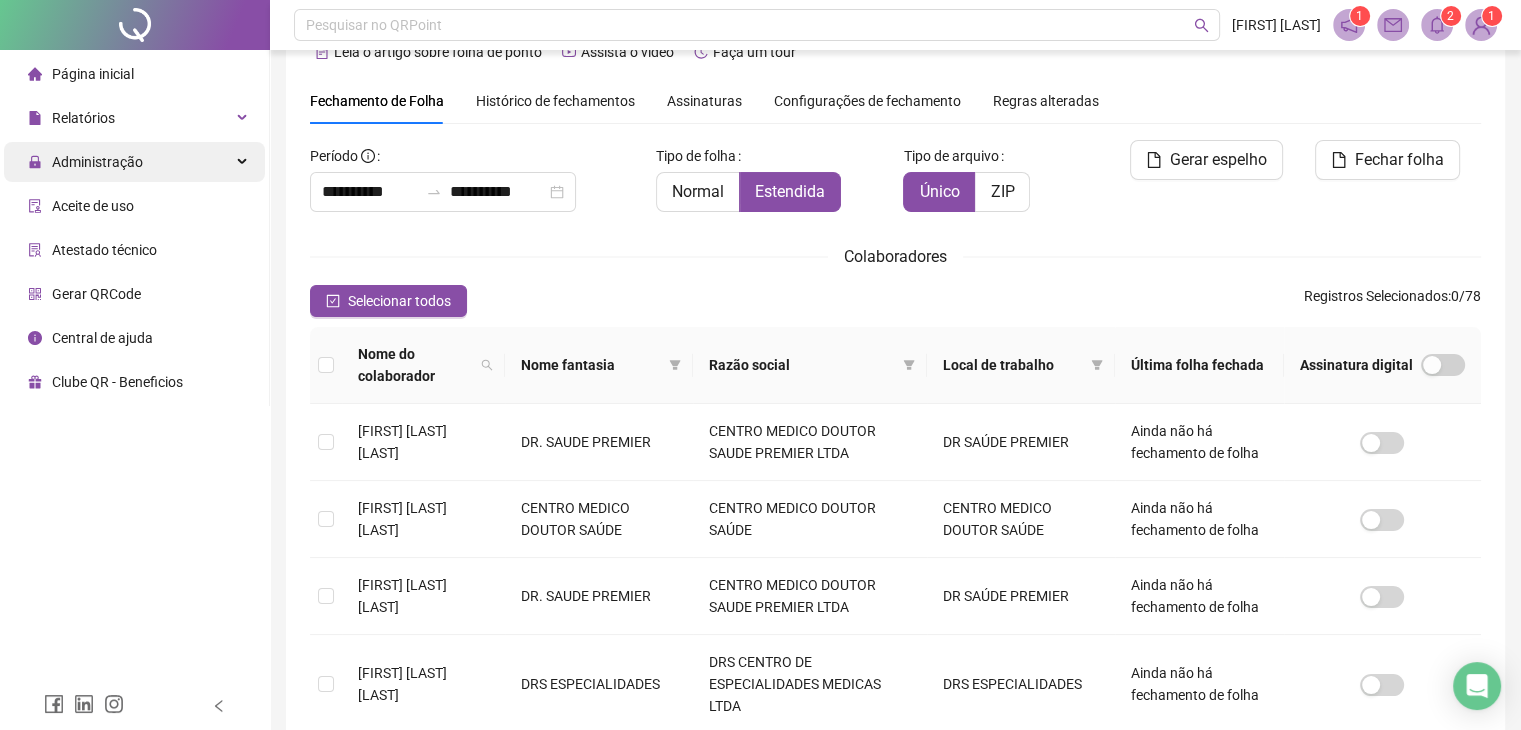 click on "Administração" at bounding box center [97, 162] 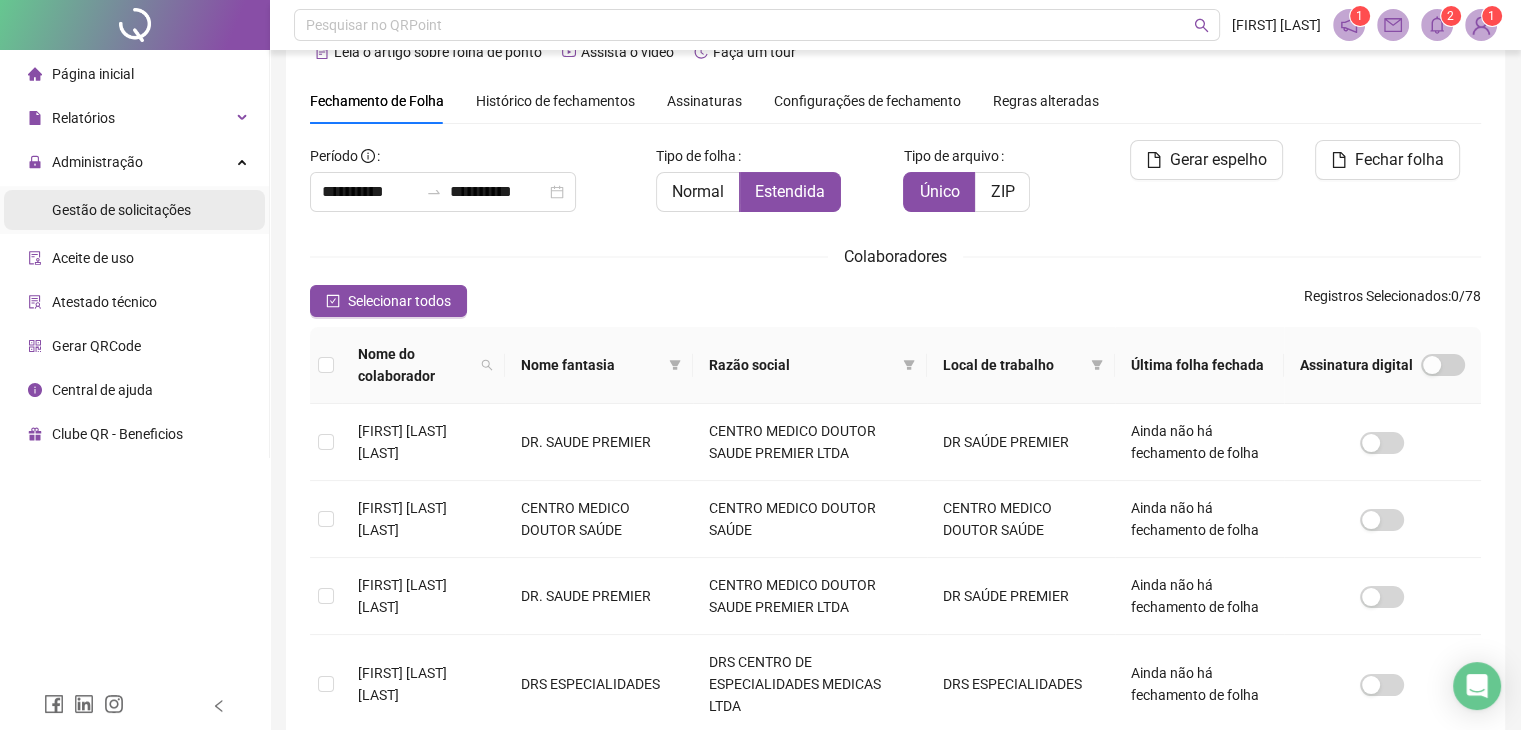 click on "Gestão de solicitações" at bounding box center [121, 210] 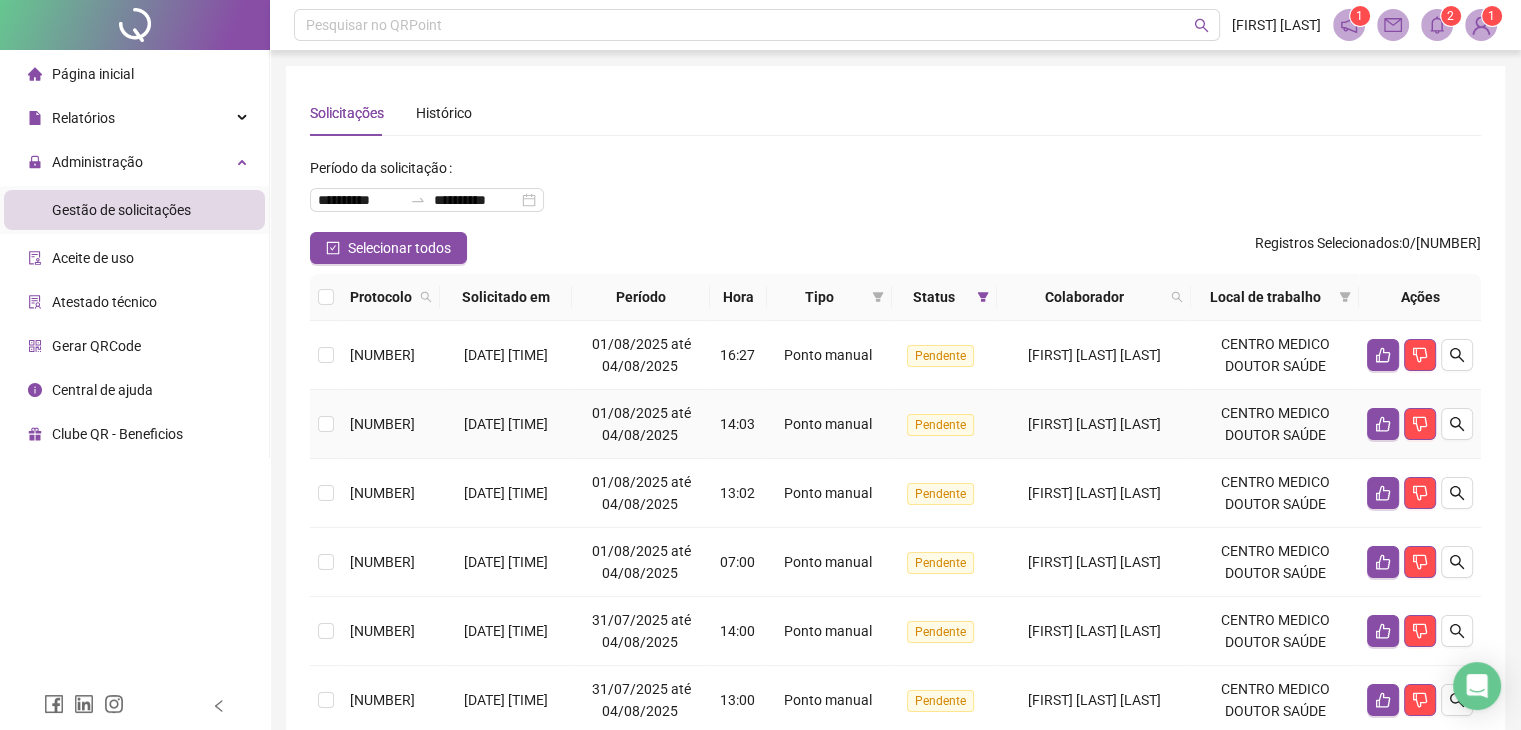 scroll, scrollTop: 200, scrollLeft: 0, axis: vertical 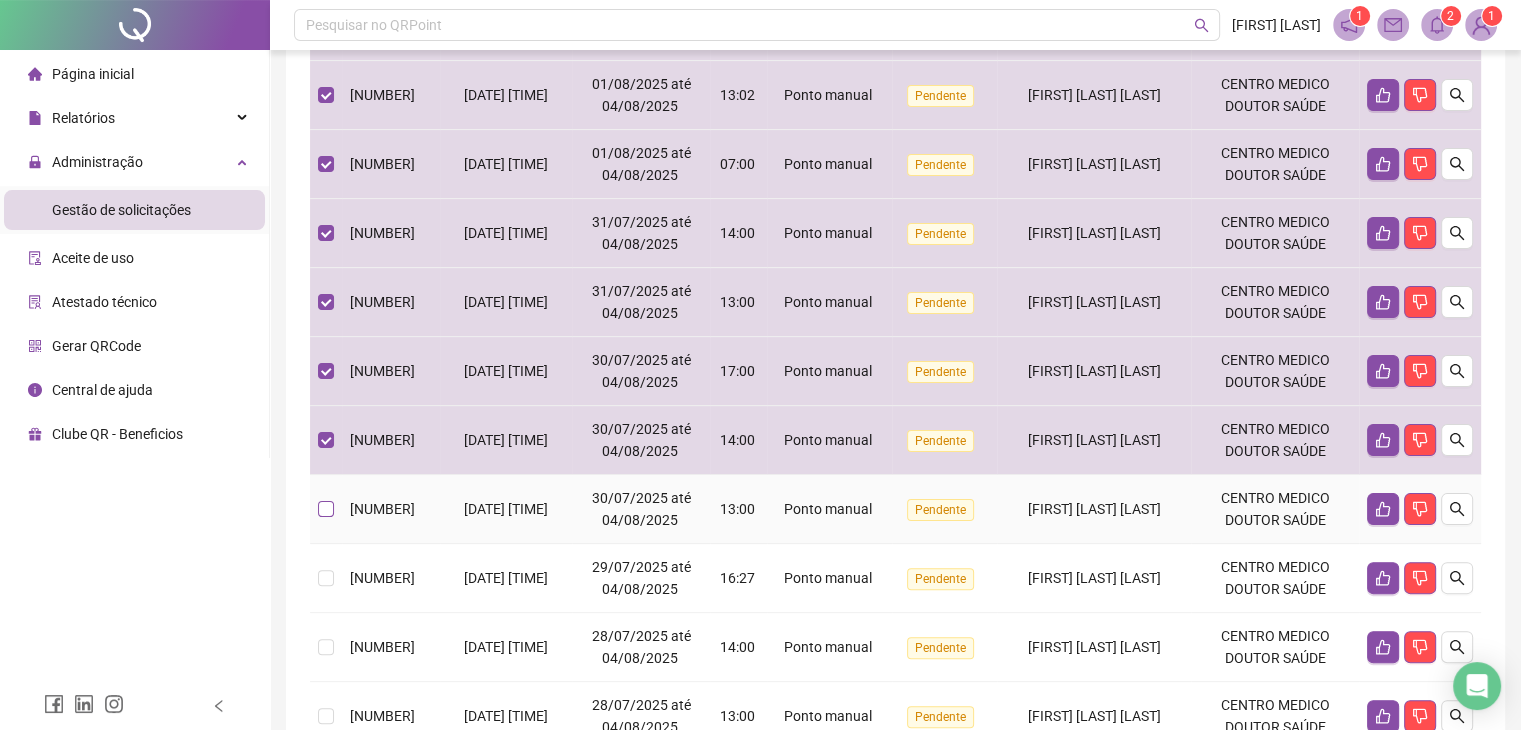 click at bounding box center [326, 509] 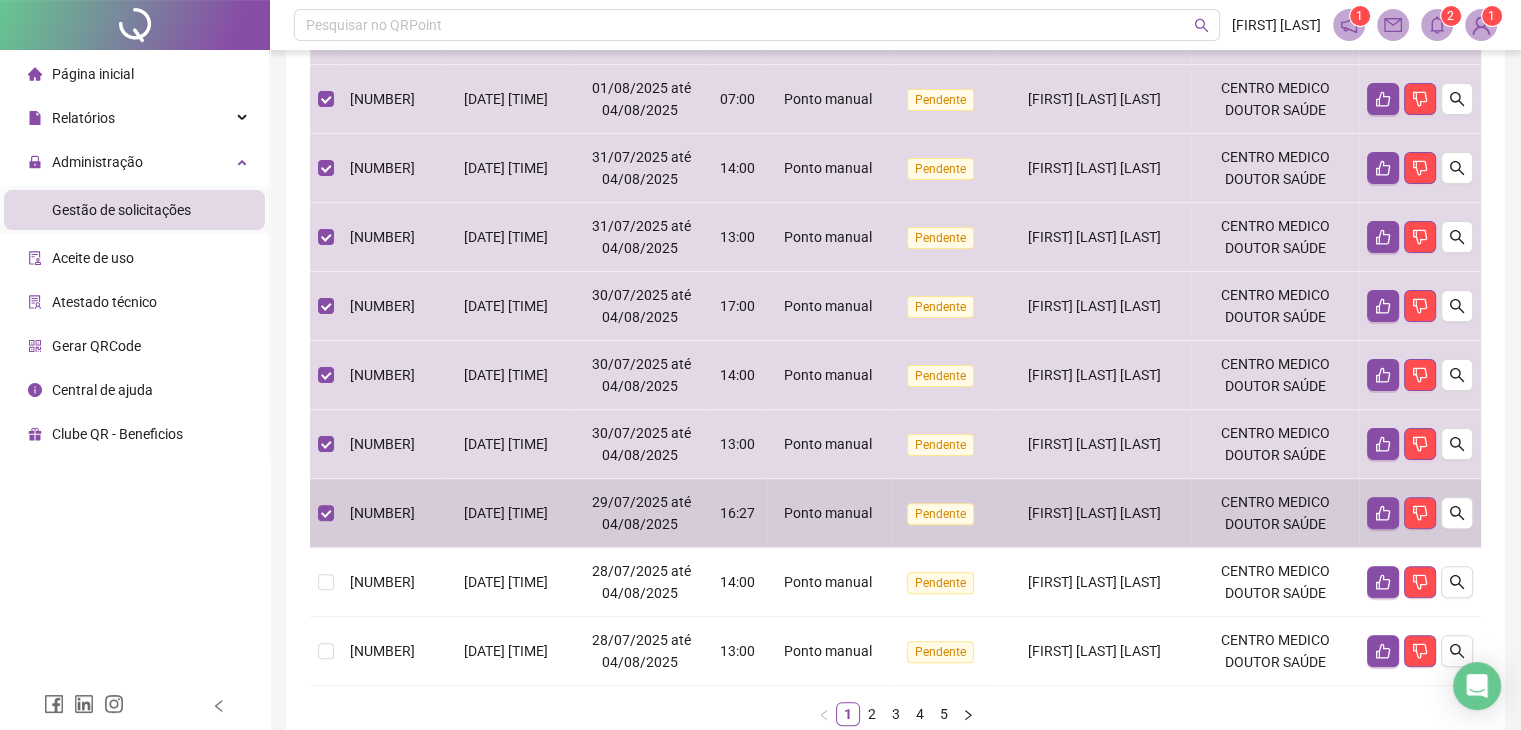 scroll, scrollTop: 500, scrollLeft: 0, axis: vertical 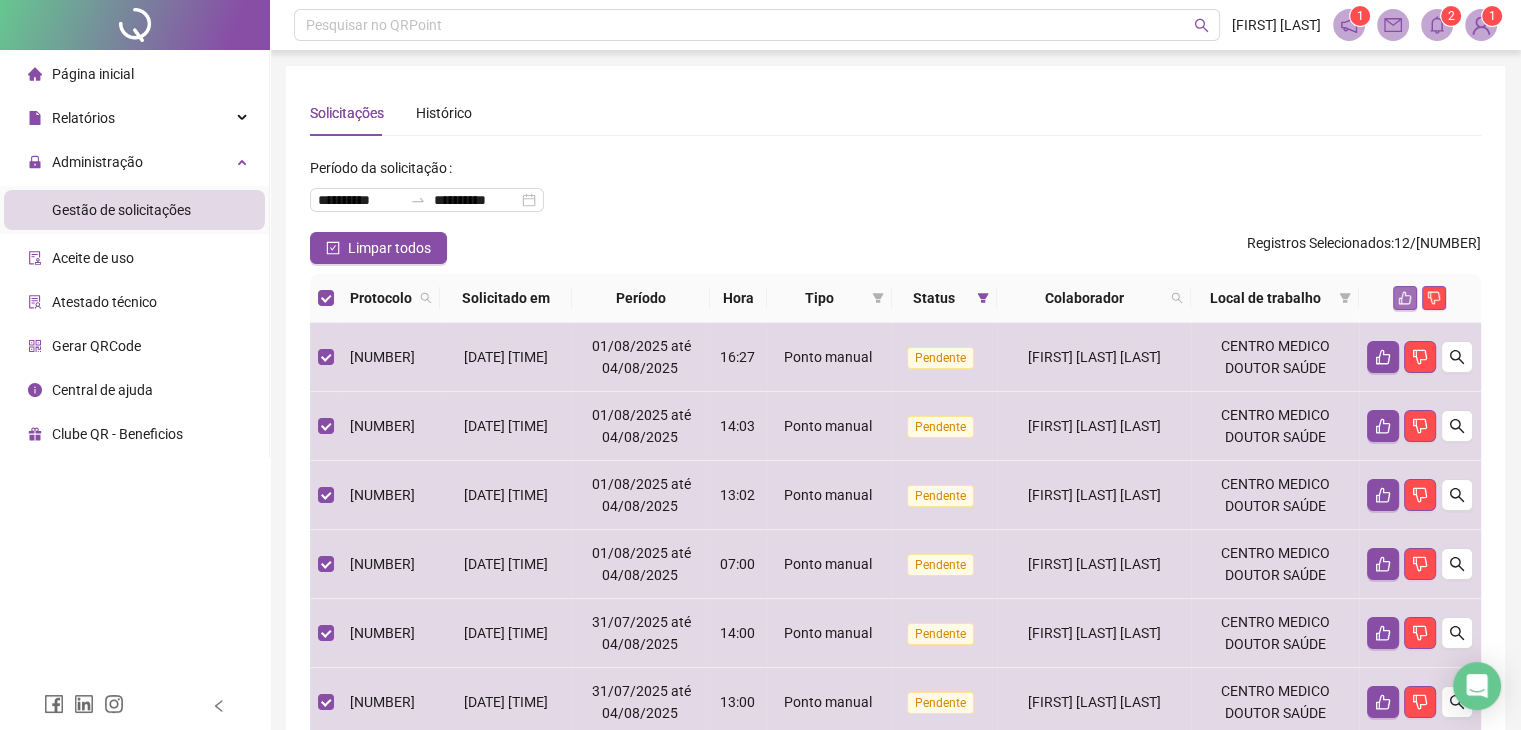 click 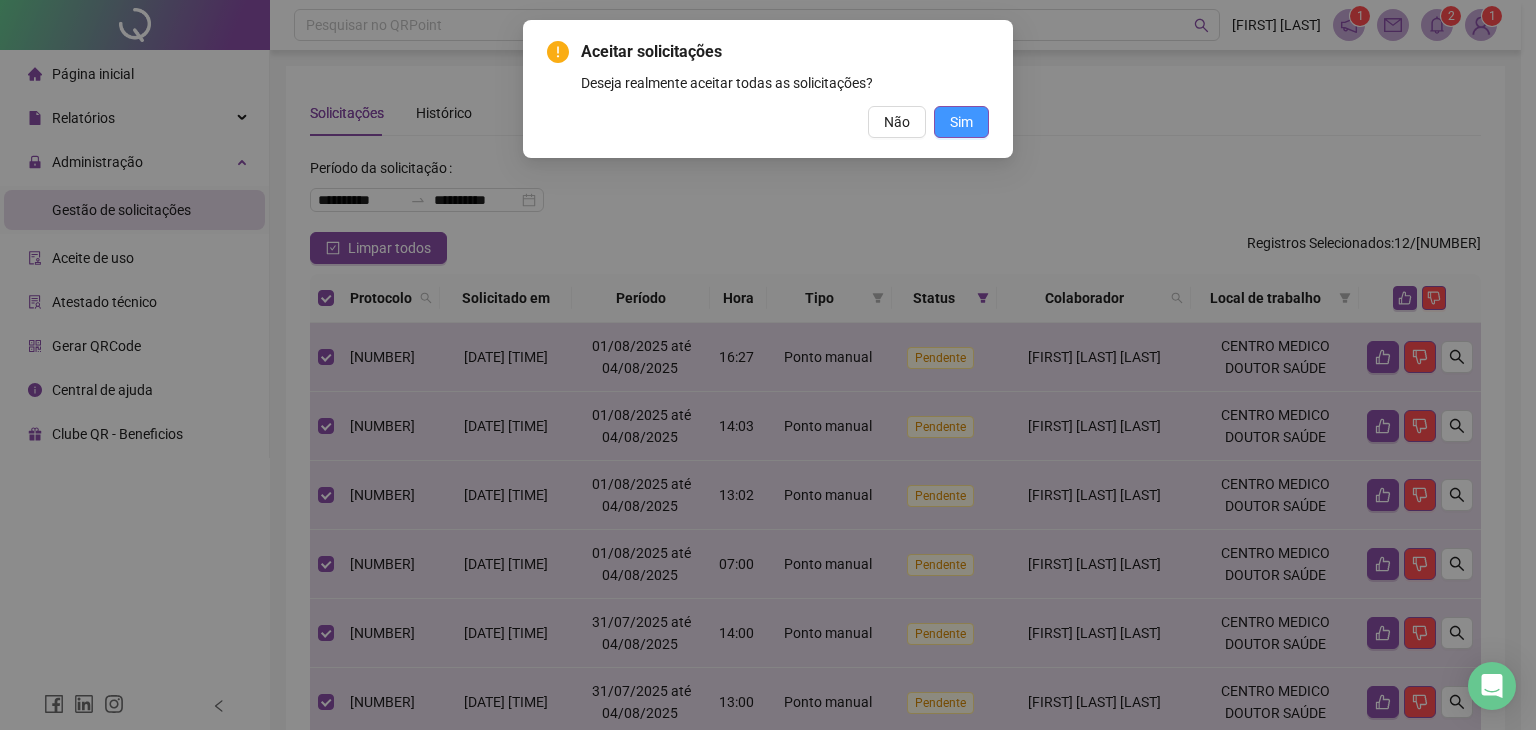 click on "Sim" at bounding box center (961, 122) 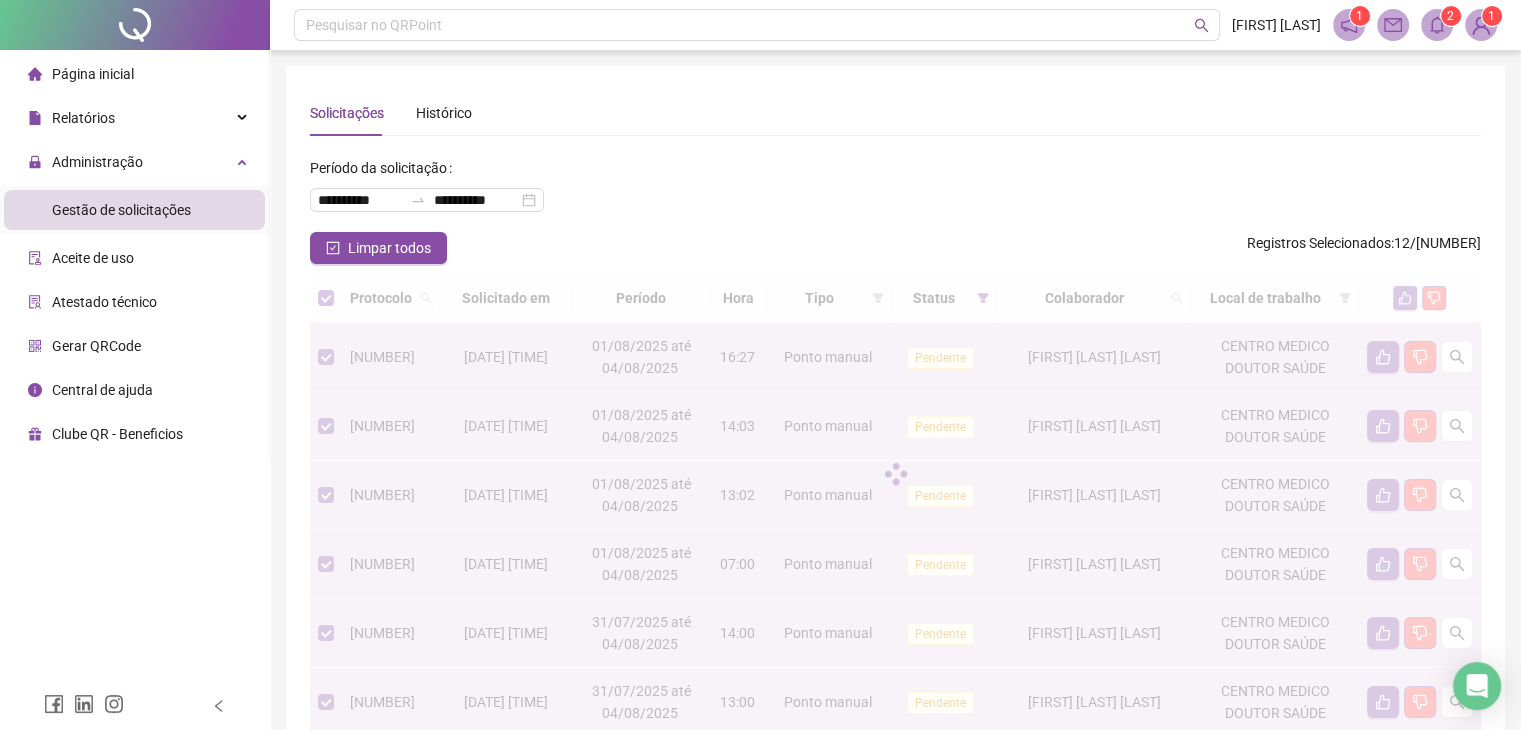 scroll, scrollTop: 500, scrollLeft: 0, axis: vertical 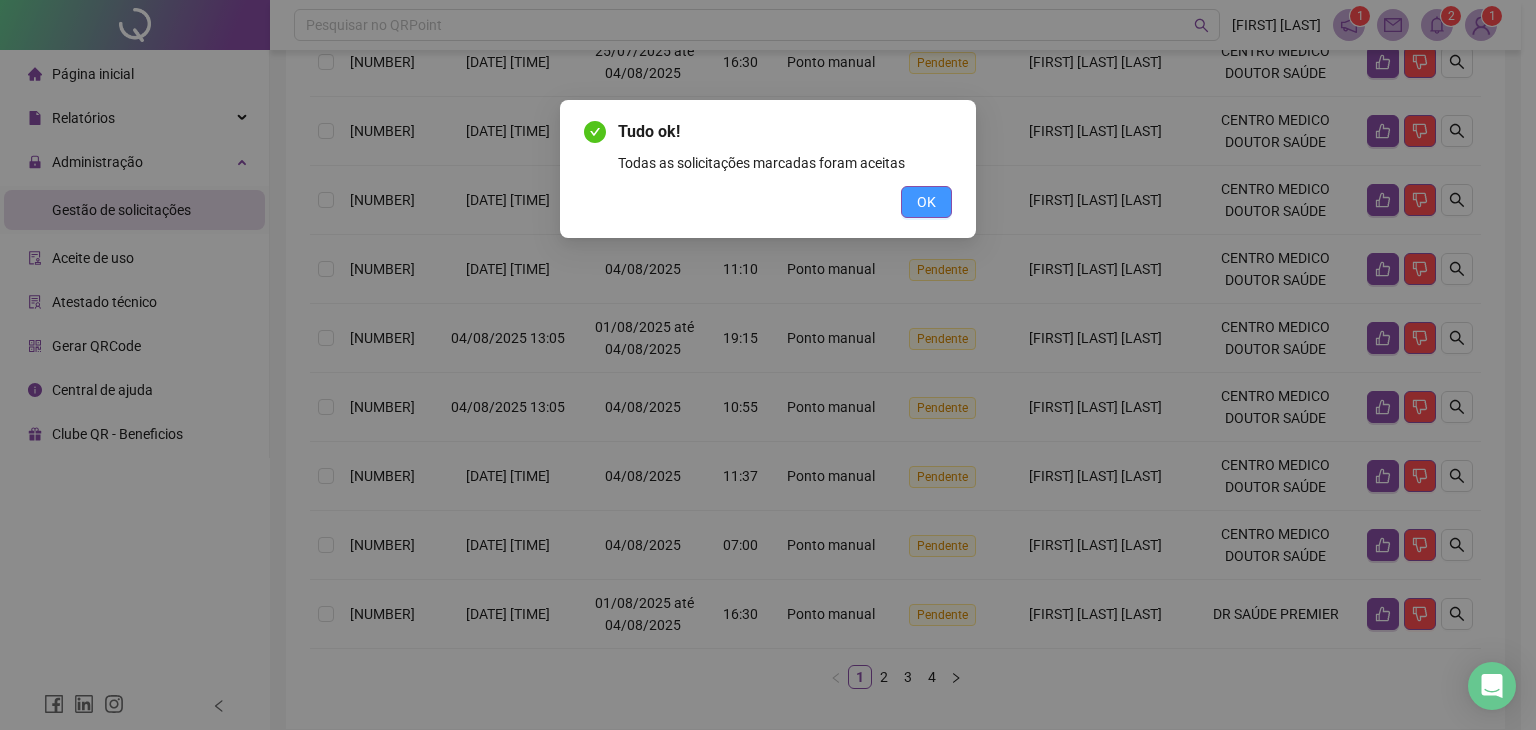 click on "OK" at bounding box center (926, 202) 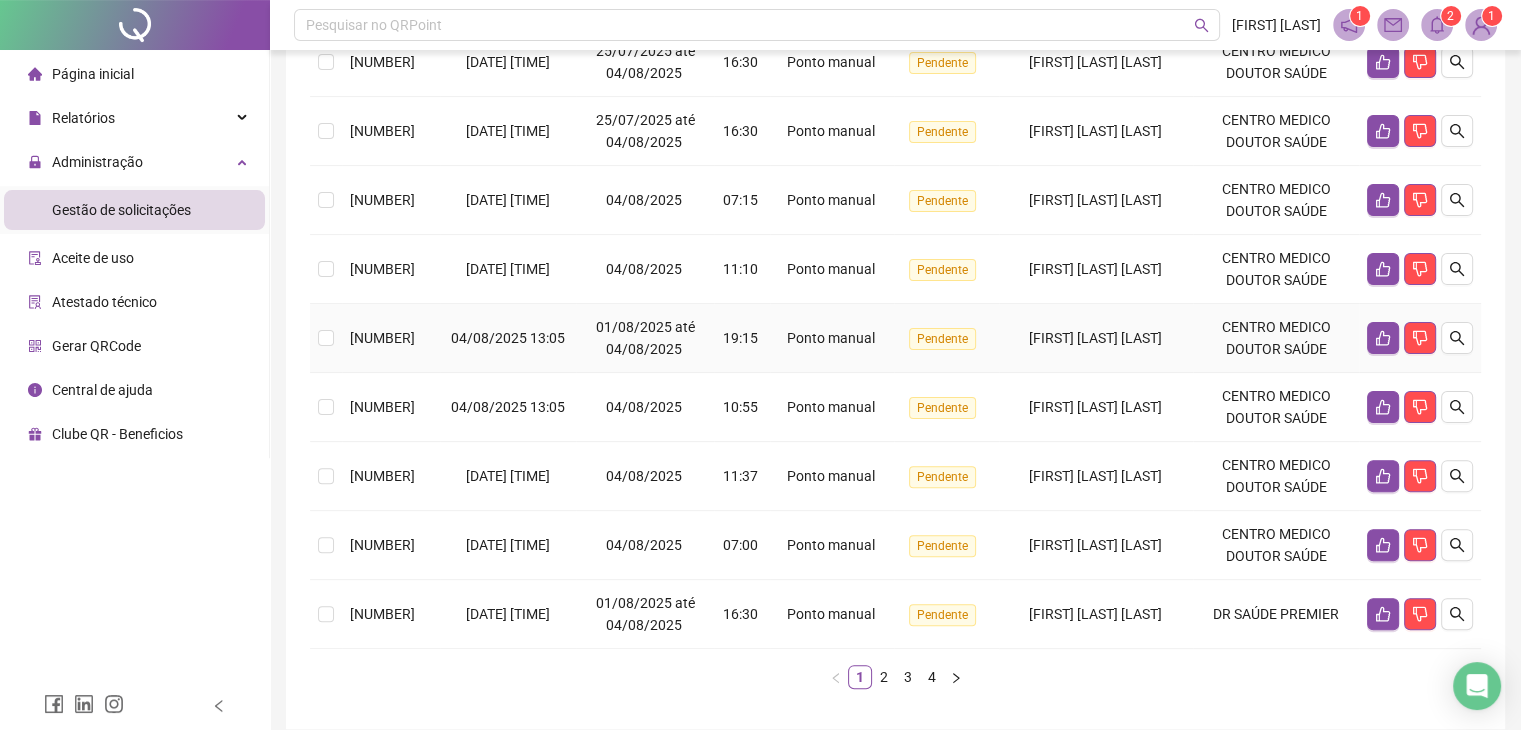 scroll, scrollTop: 300, scrollLeft: 0, axis: vertical 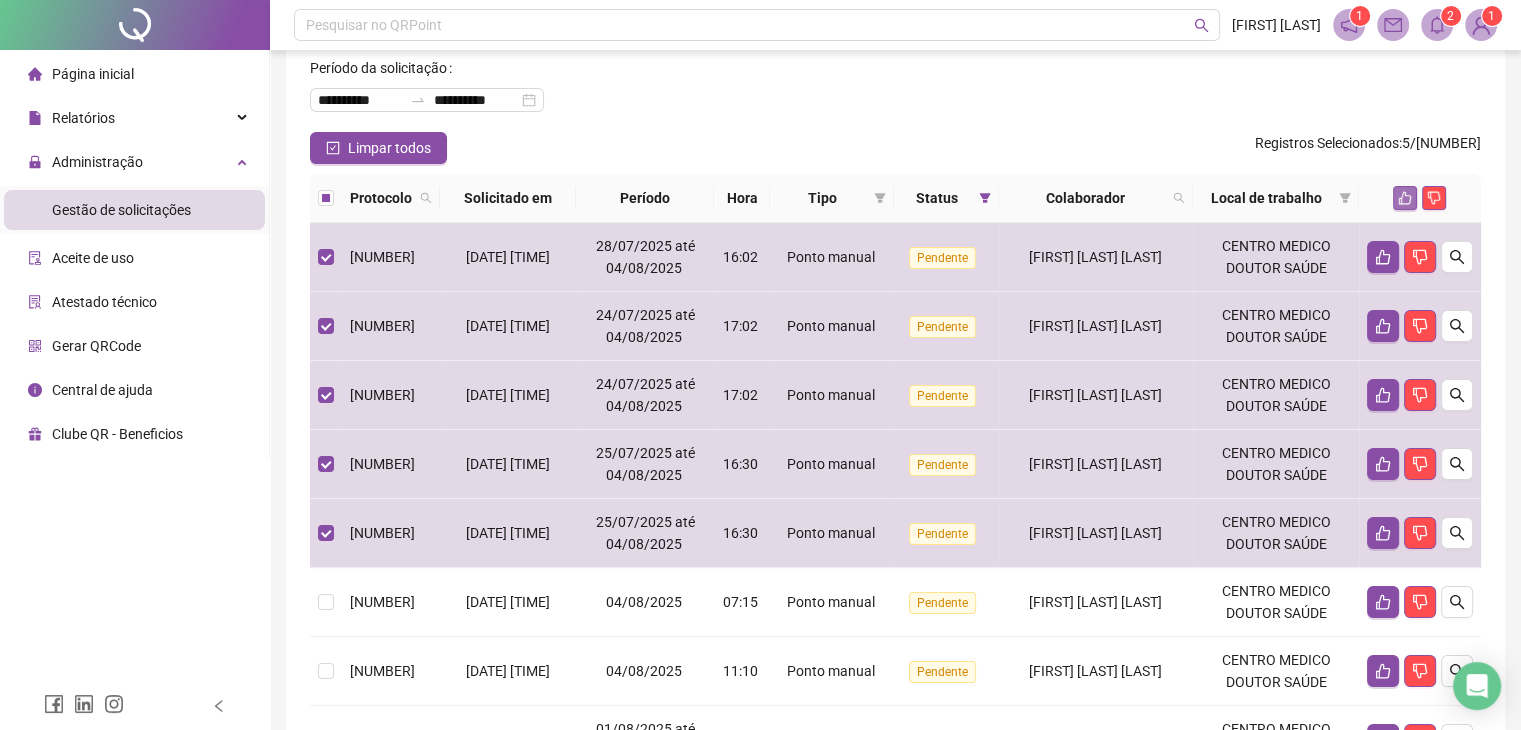 click 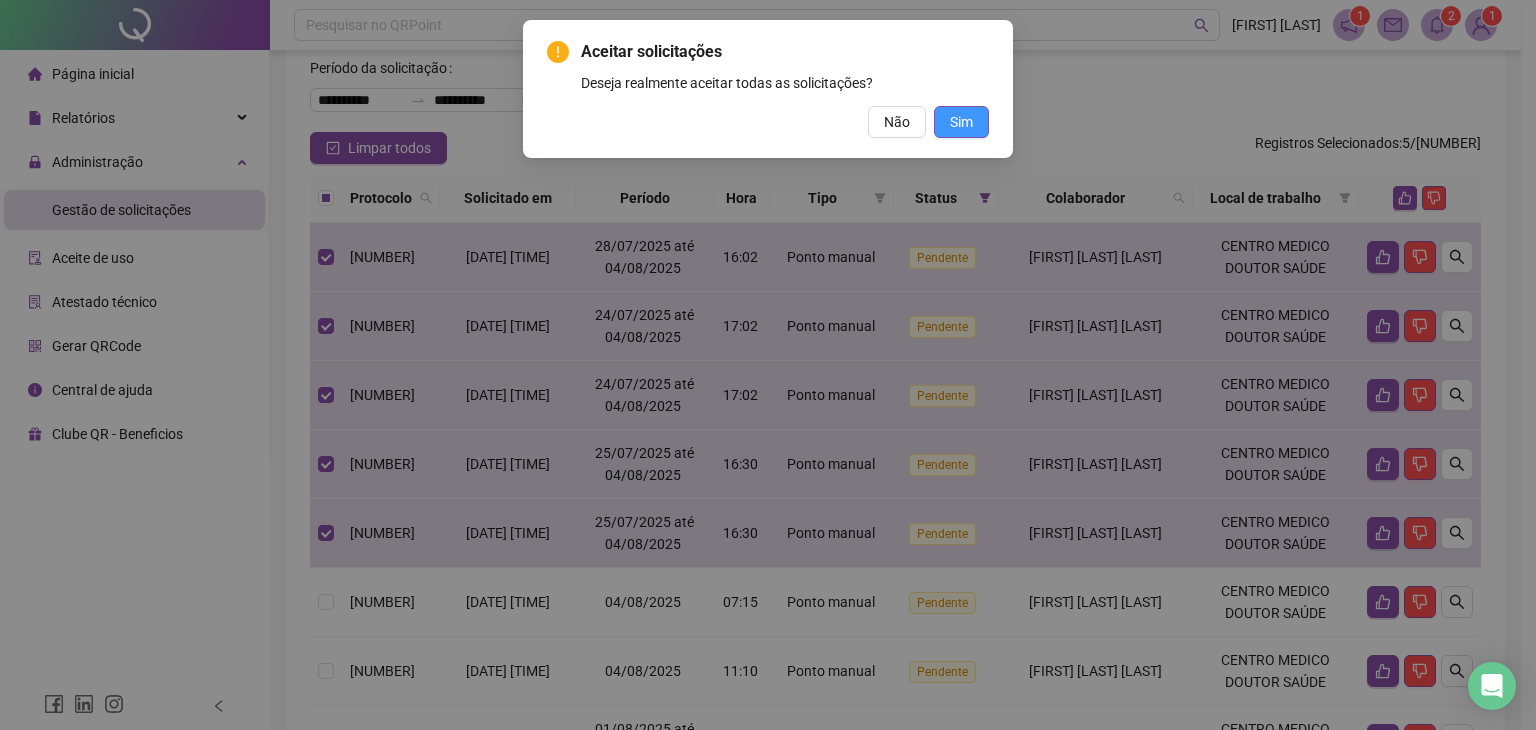 click on "Sim" at bounding box center [961, 122] 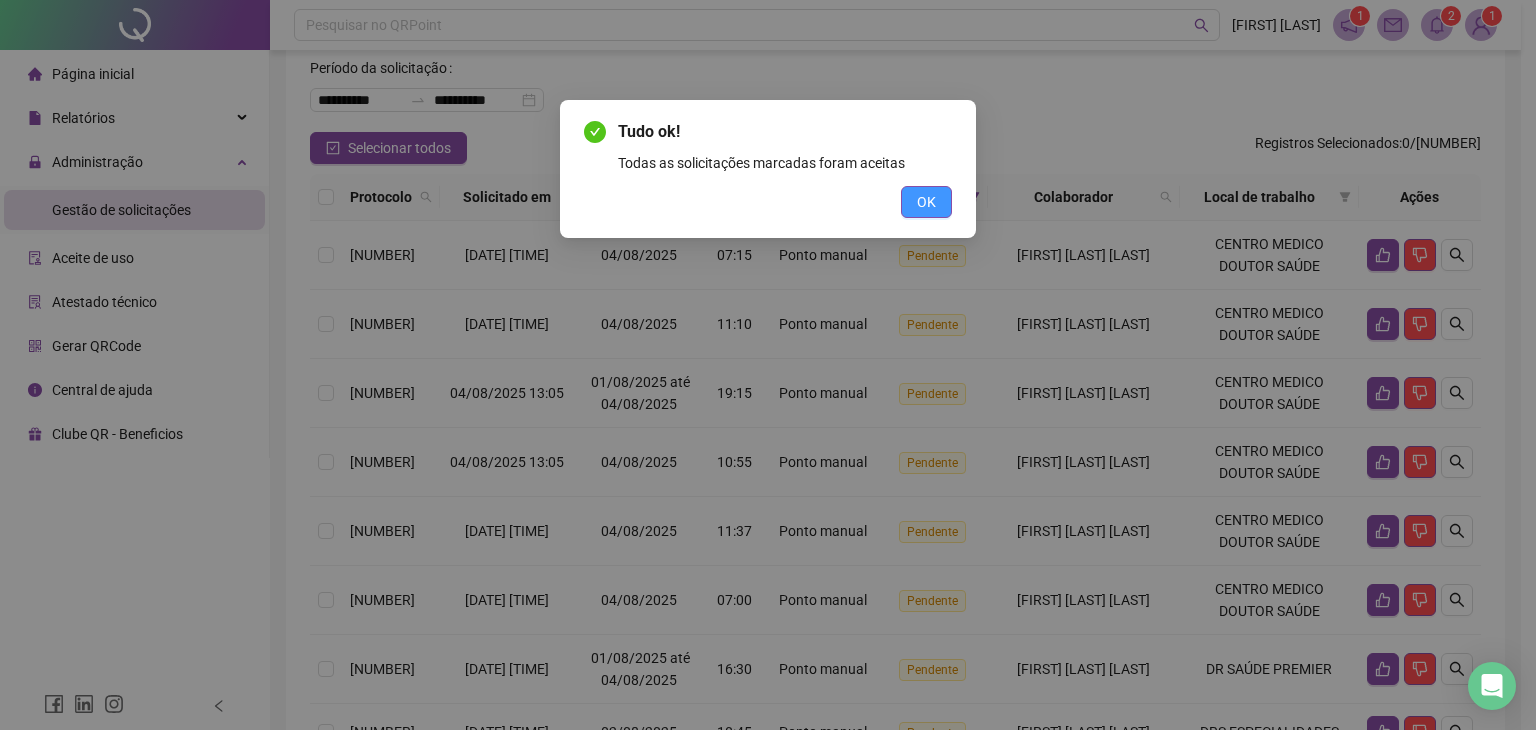 click on "OK" at bounding box center [926, 202] 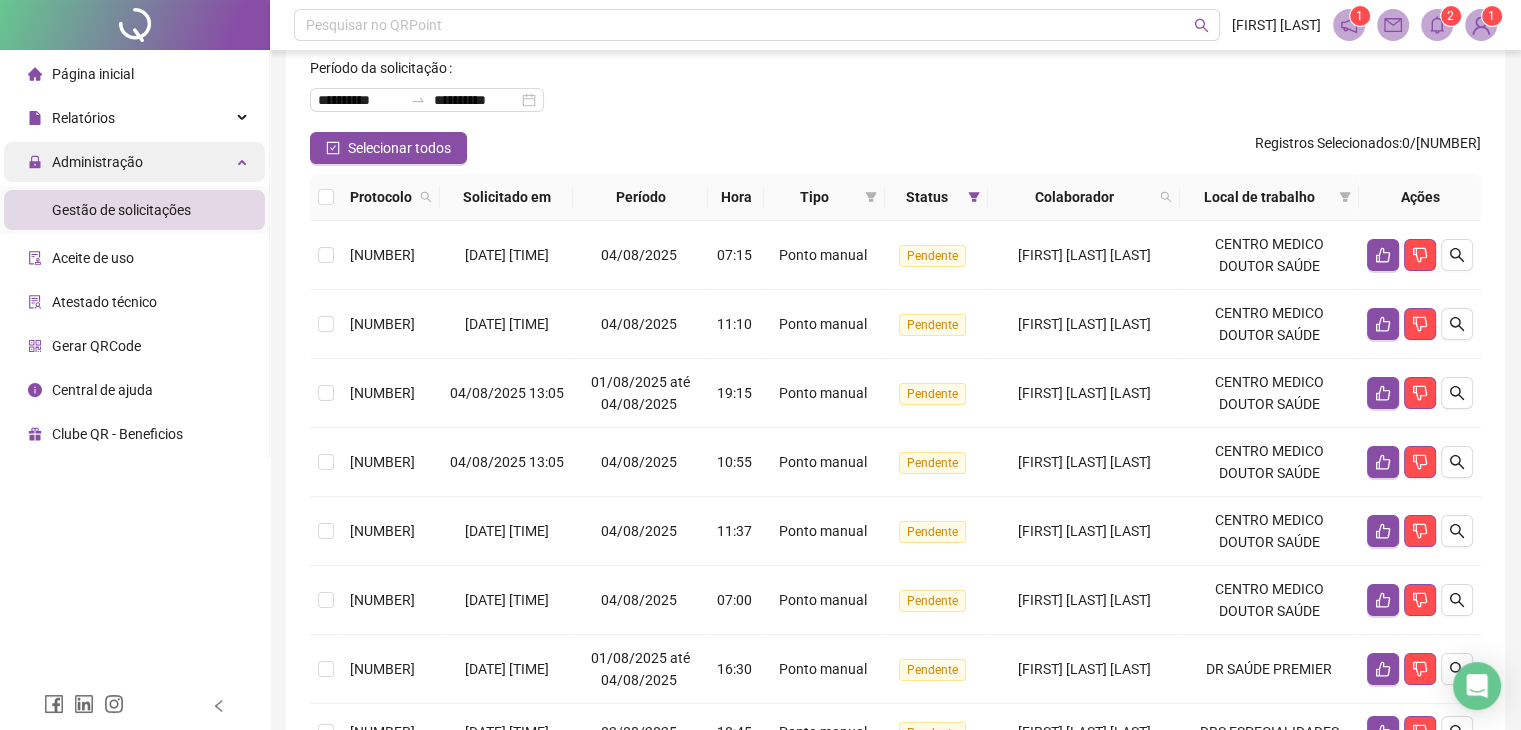 click on "Administração" at bounding box center (134, 162) 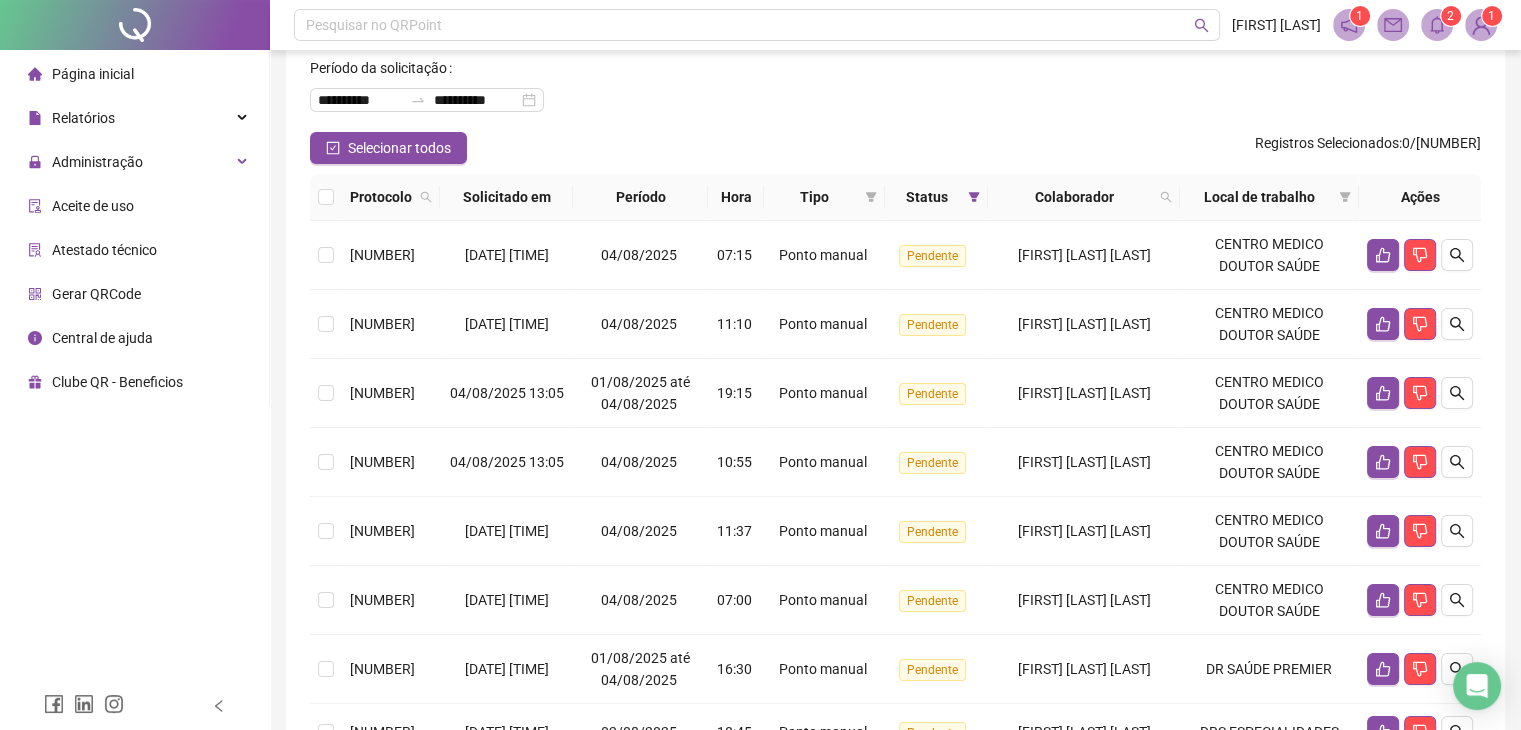 click on "Página inicial" at bounding box center [134, 74] 